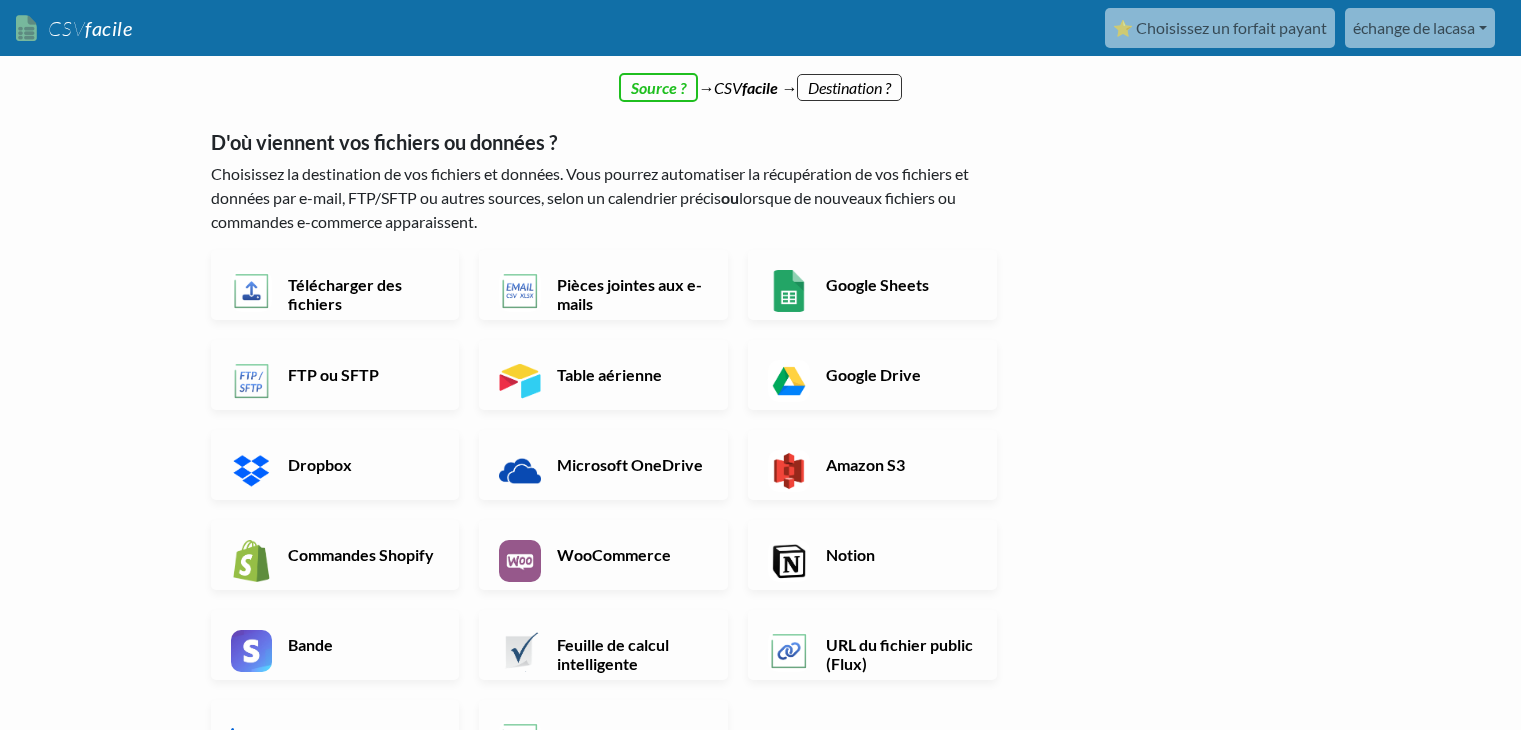 scroll, scrollTop: 0, scrollLeft: 0, axis: both 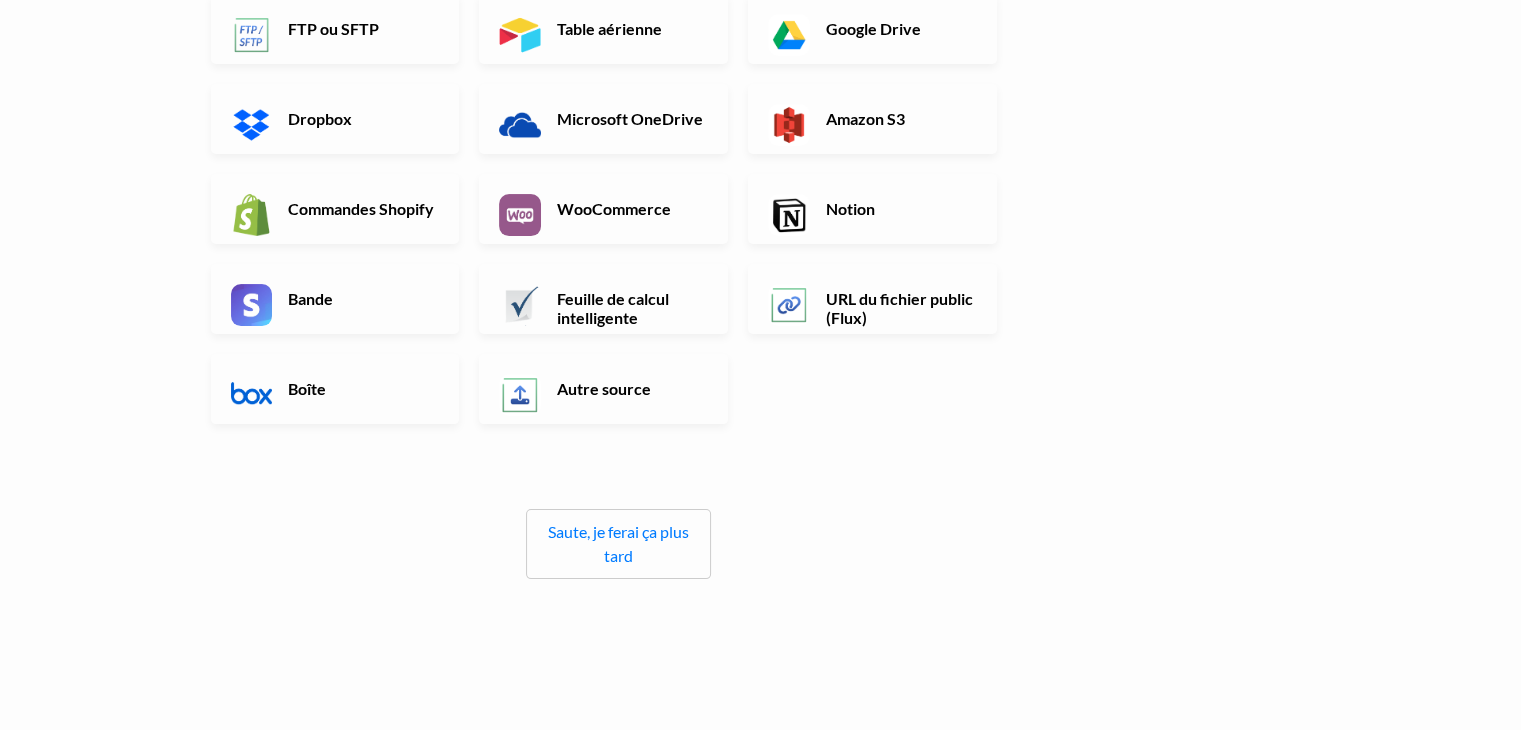 drag, startPoint x: 1535, startPoint y: 260, endPoint x: 1535, endPoint y: 474, distance: 214 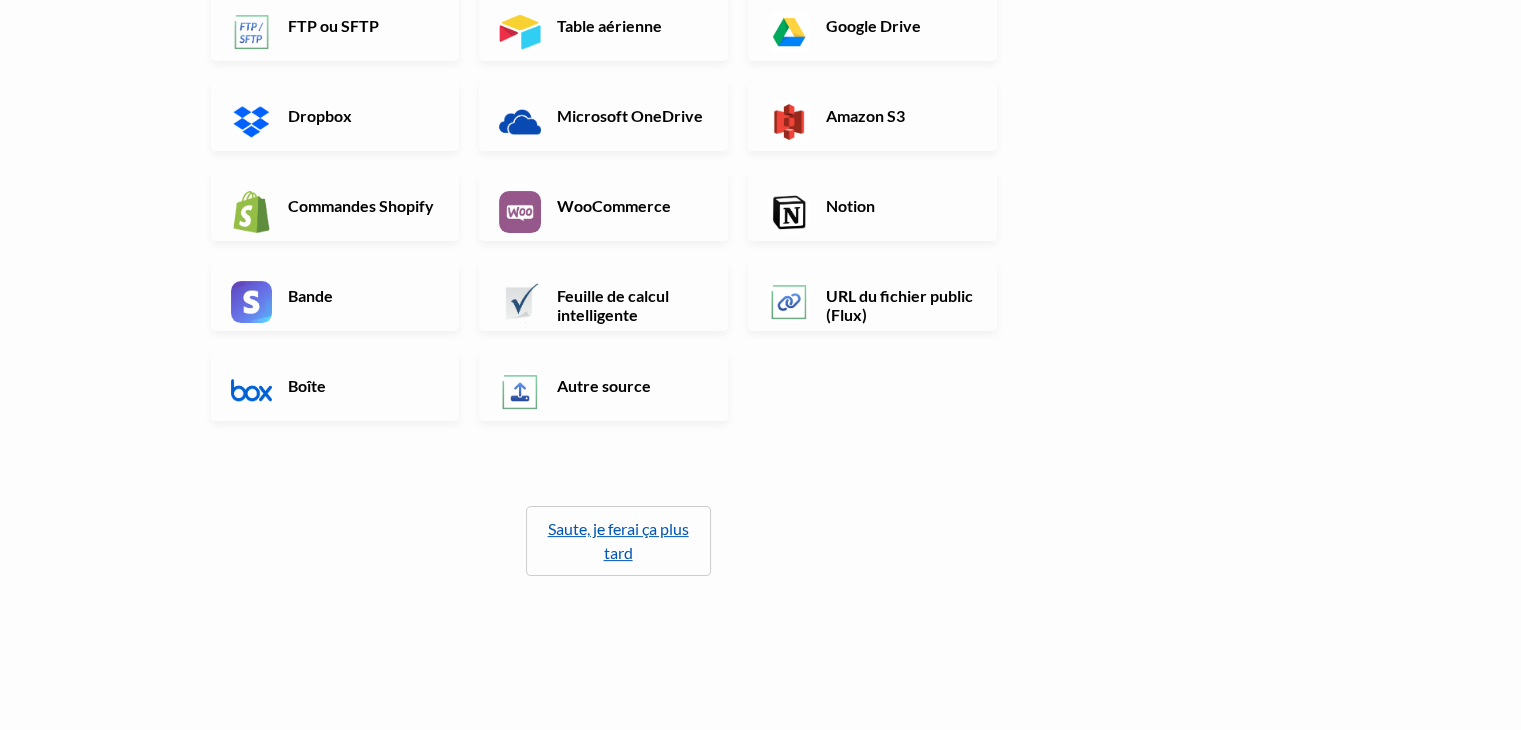 click on "Saute, je ferai ça plus tard" at bounding box center (618, 540) 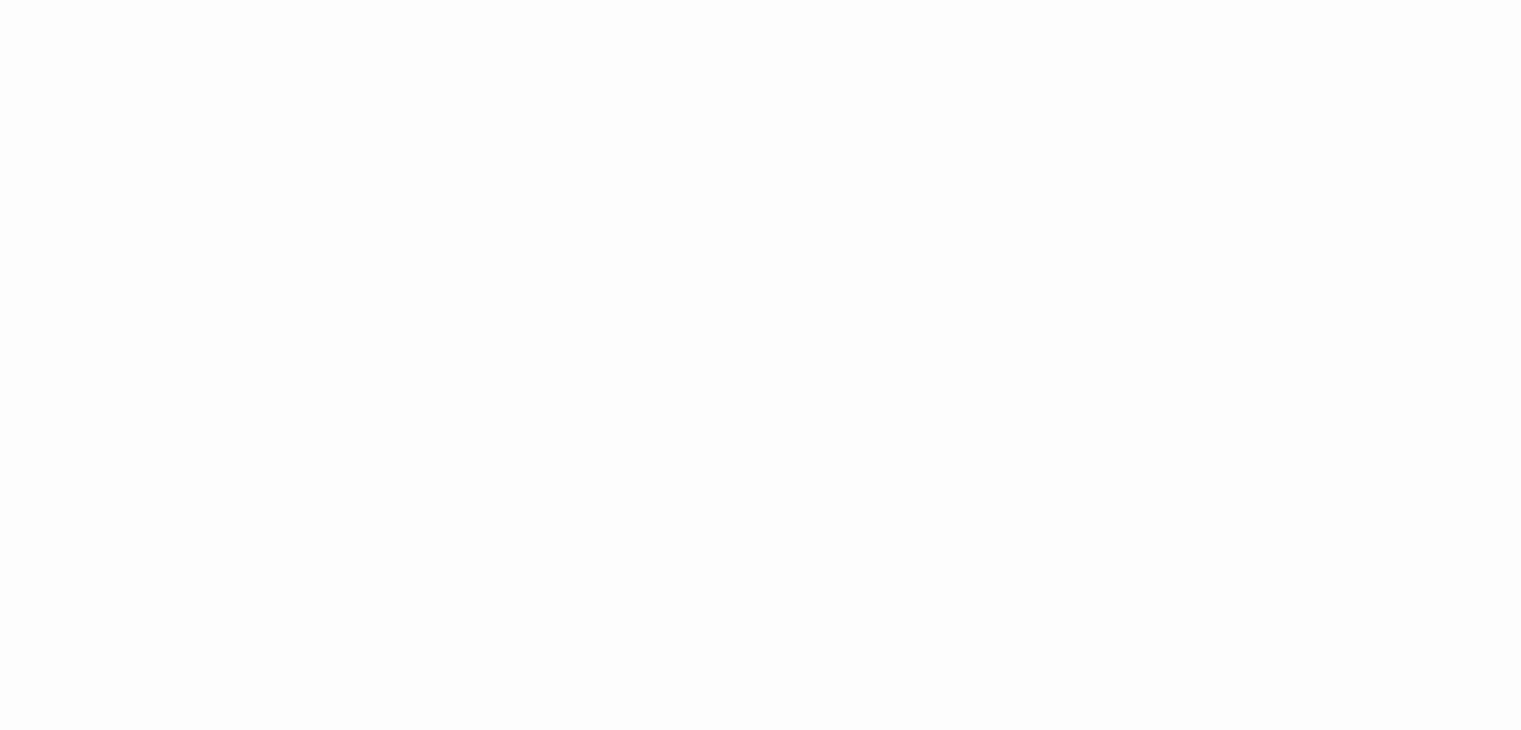 scroll, scrollTop: 0, scrollLeft: 0, axis: both 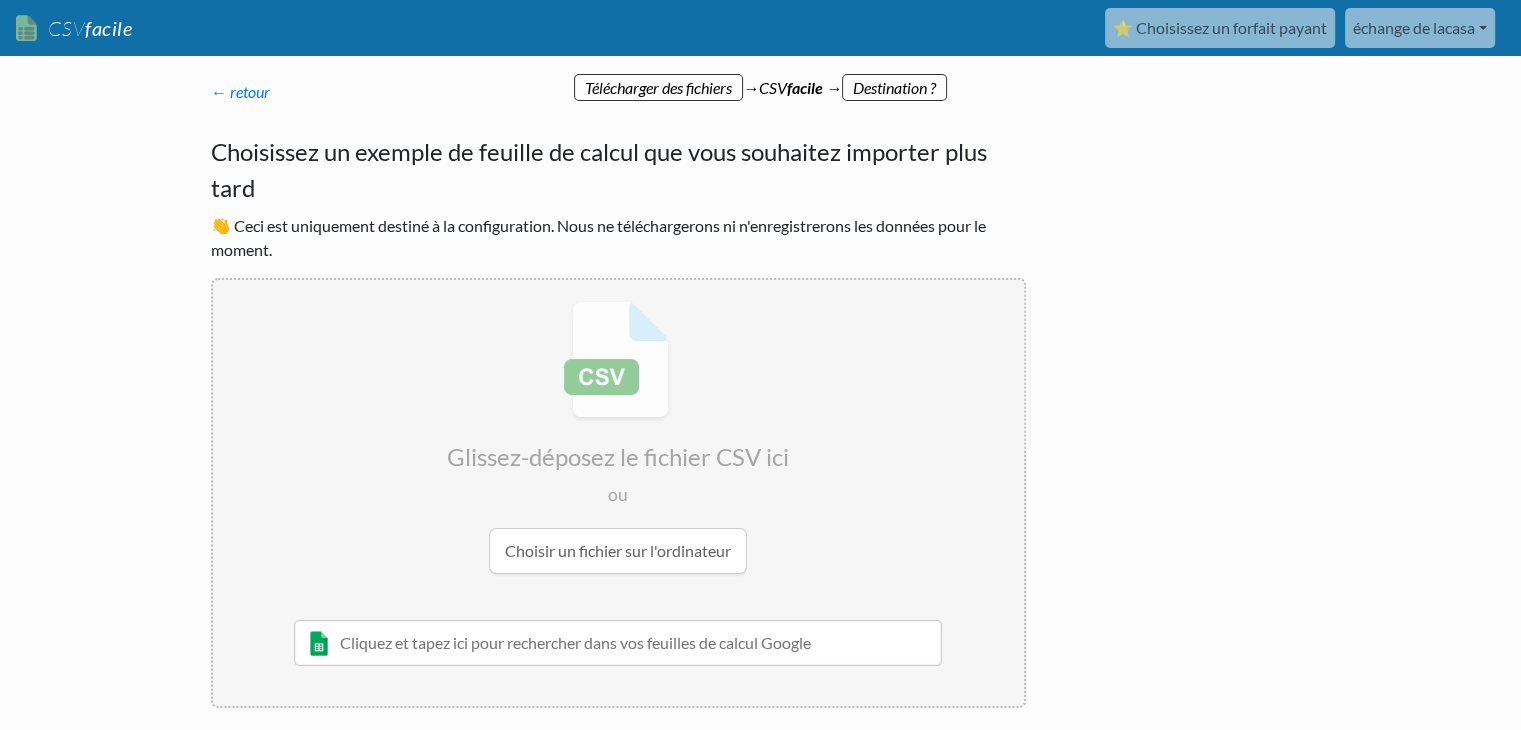 click at bounding box center (618, 437) 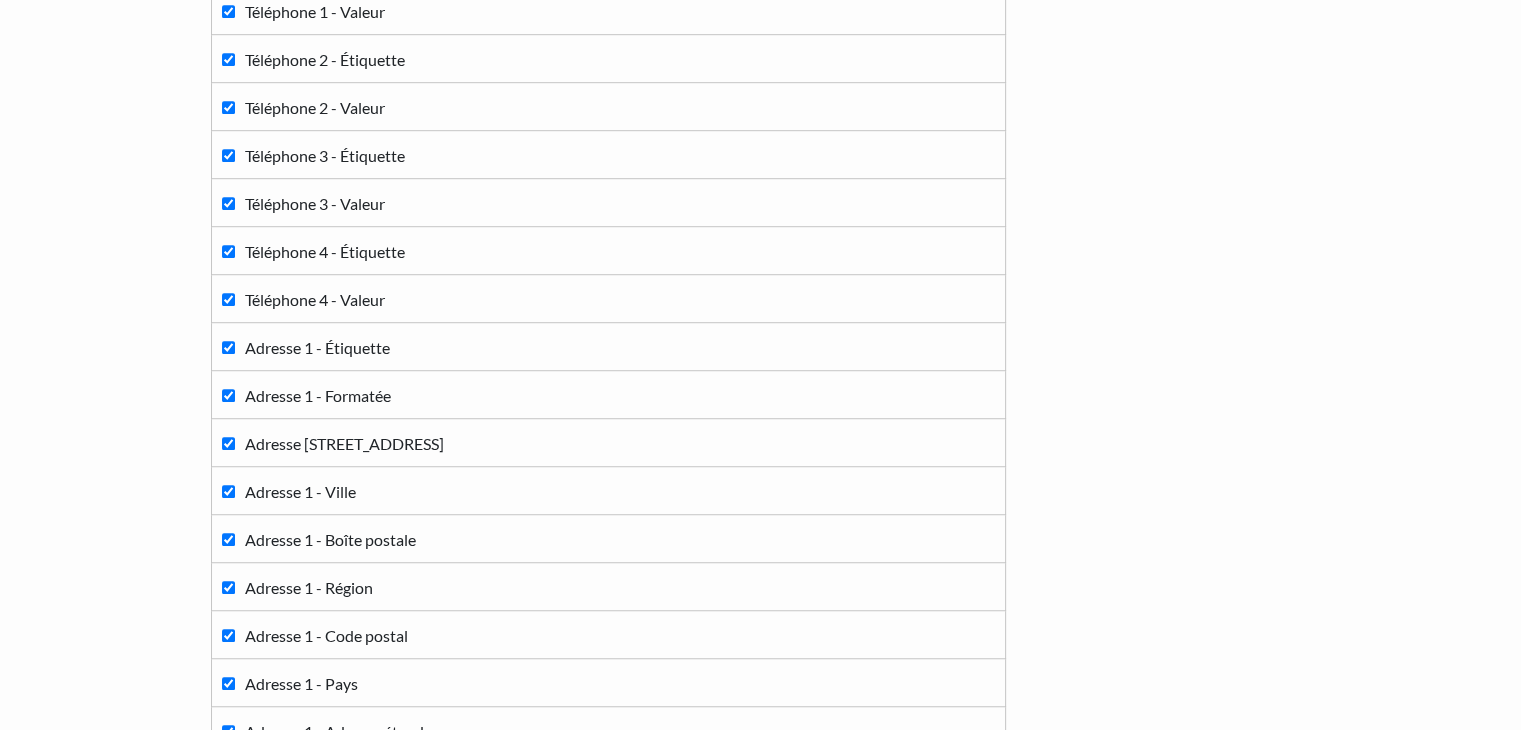scroll, scrollTop: 1424, scrollLeft: 0, axis: vertical 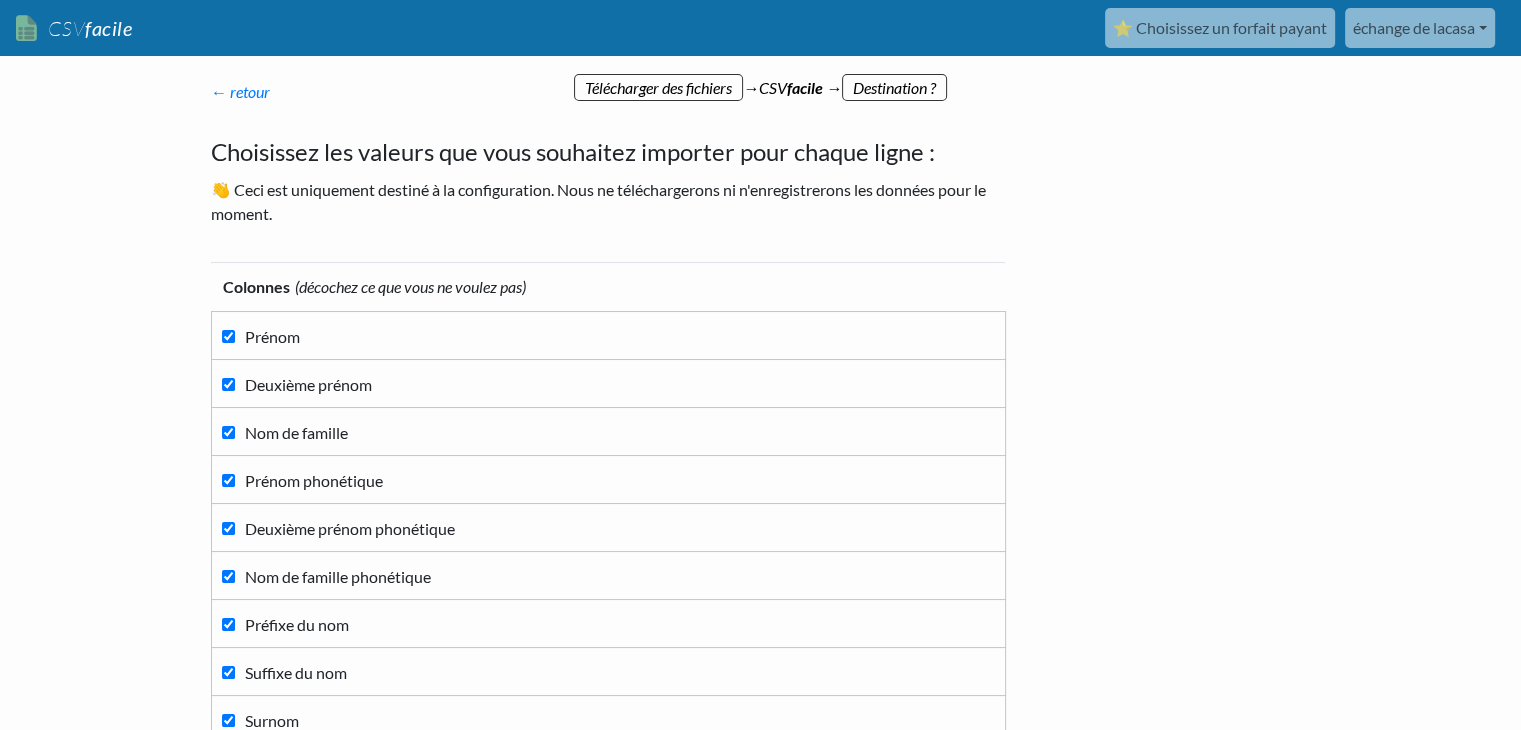 click on "Deuxième prénom" at bounding box center [228, 384] 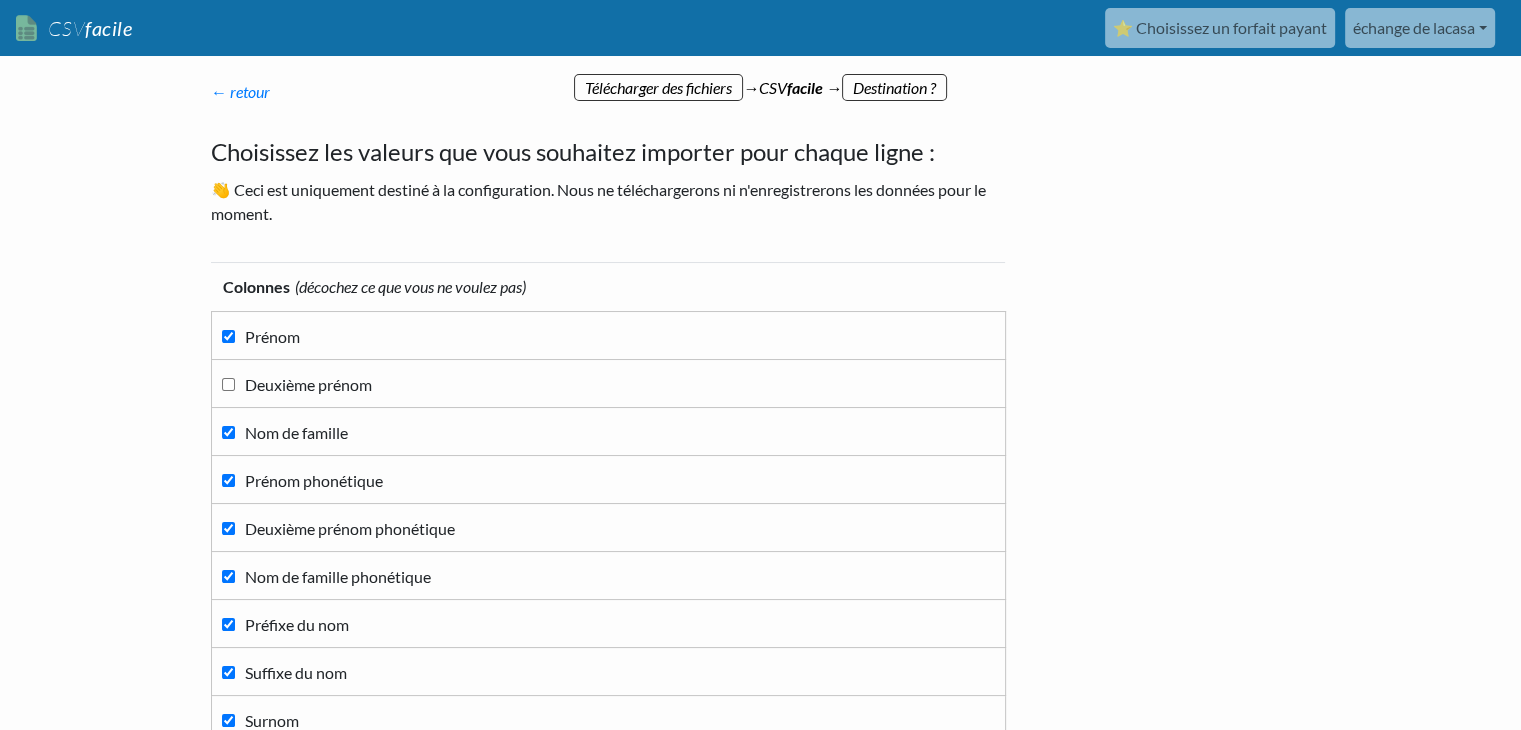 click on "Prénom phonétique" at bounding box center [228, 480] 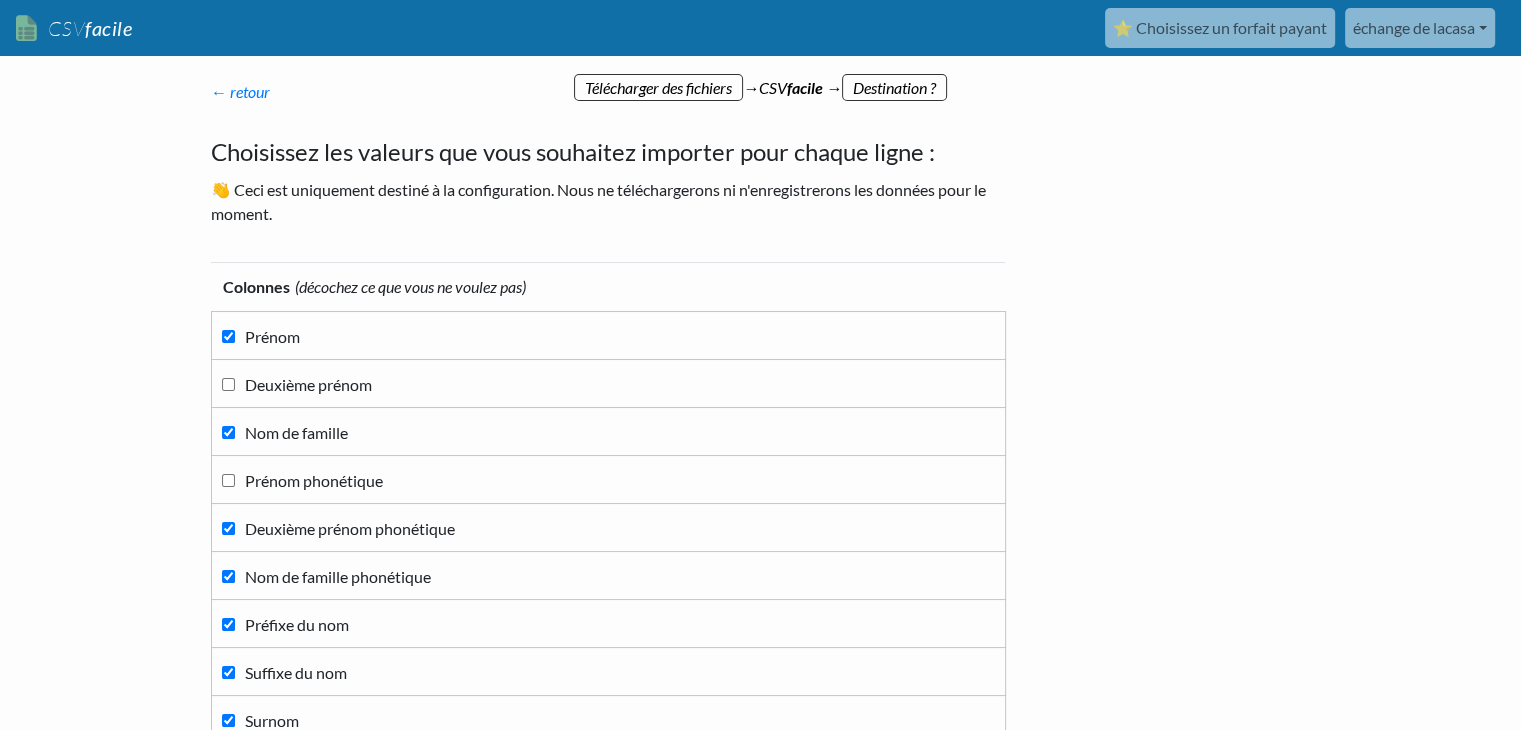 click on "Deuxième prénom phonétique" at bounding box center [228, 528] 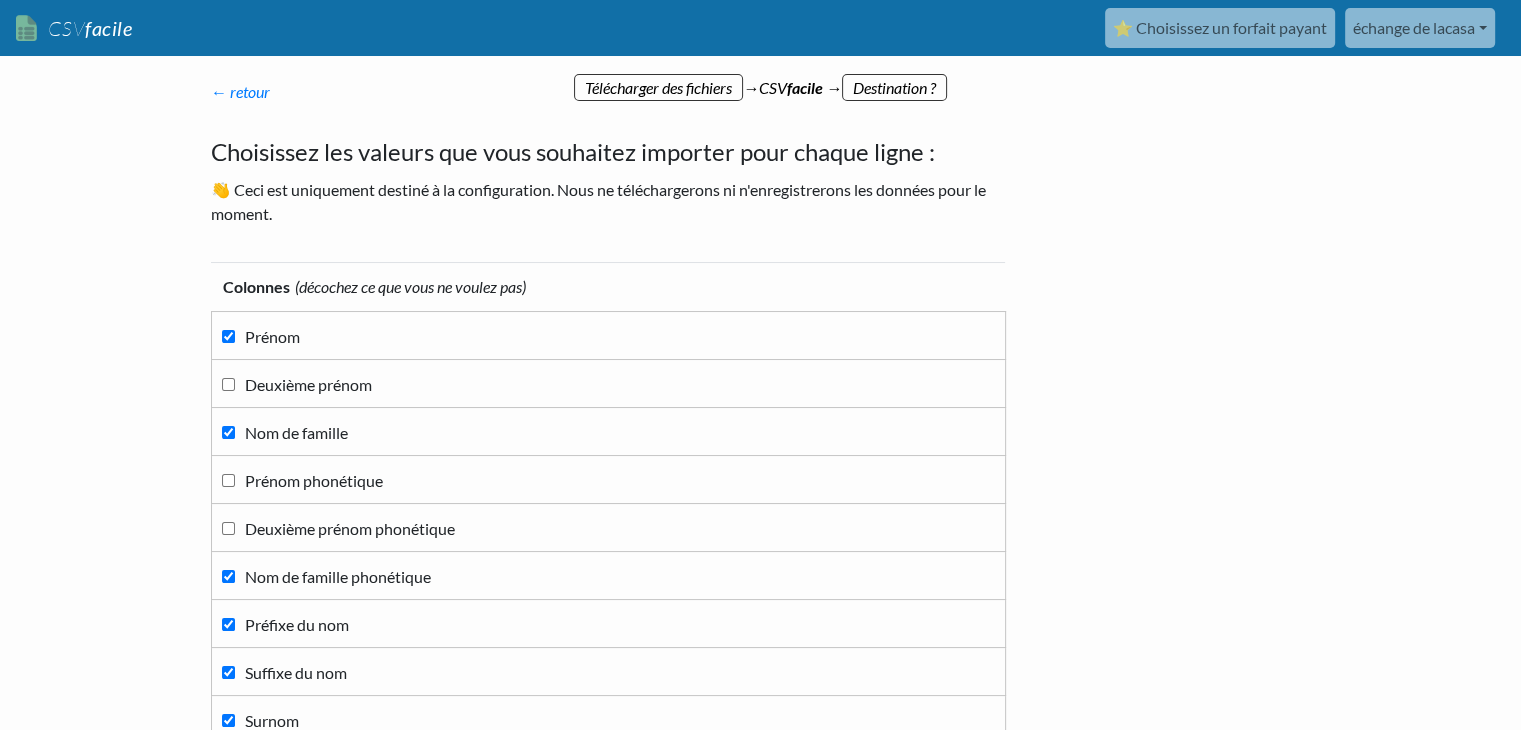 click on "Nom de famille phonétique" at bounding box center [228, 576] 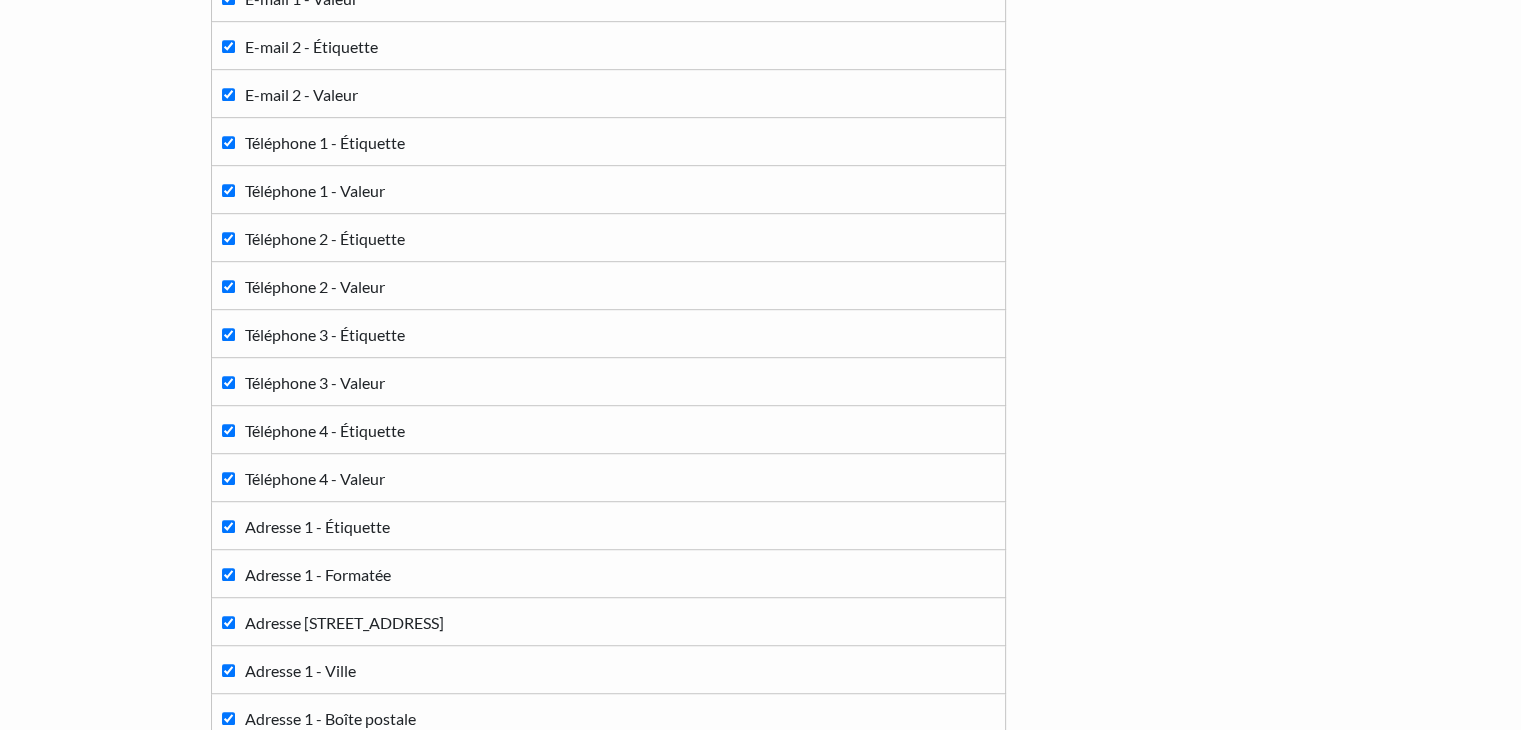 scroll, scrollTop: 1211, scrollLeft: 0, axis: vertical 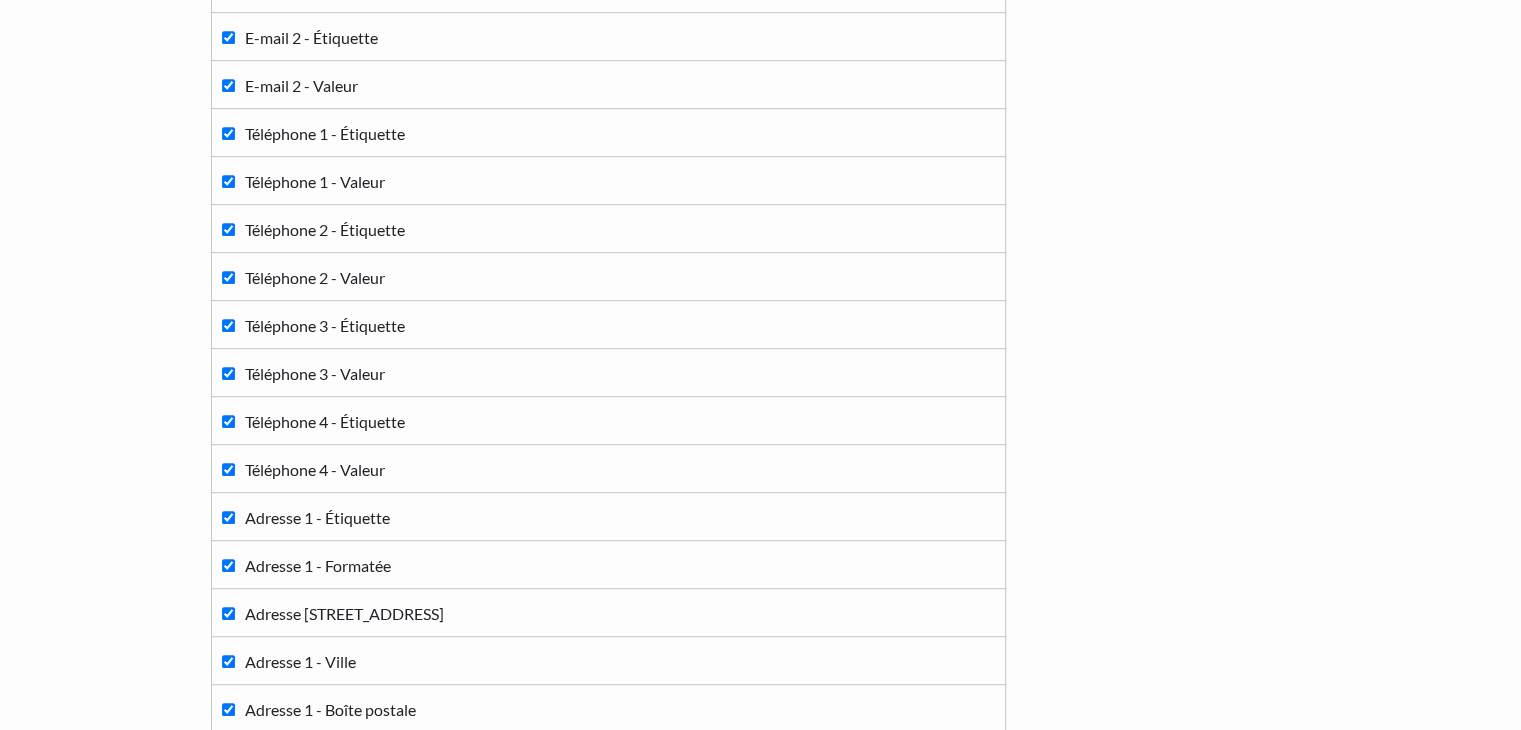 click on "Adresse 1 - Rue" at bounding box center (228, 613) 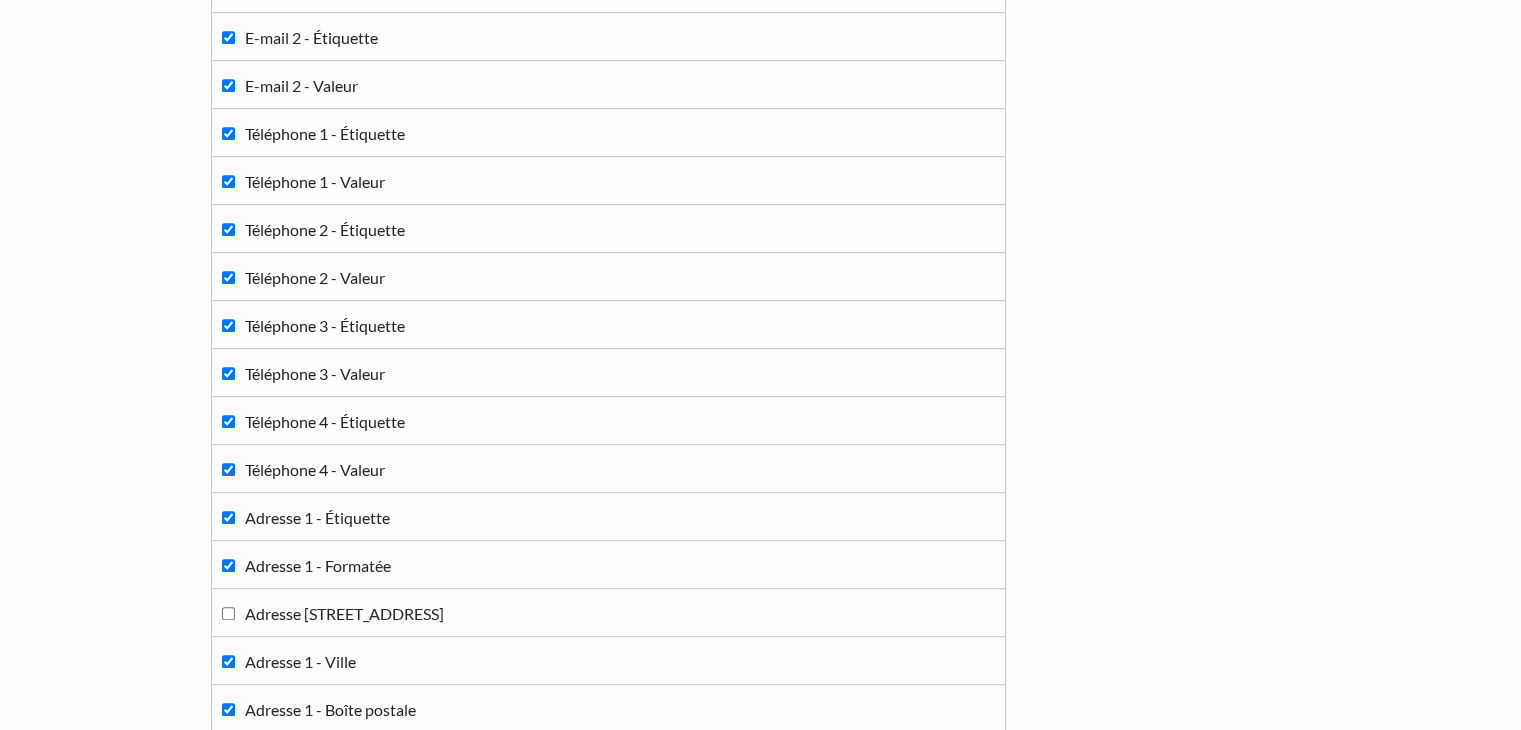 click on "Adresse 1 - Ville" at bounding box center [228, 661] 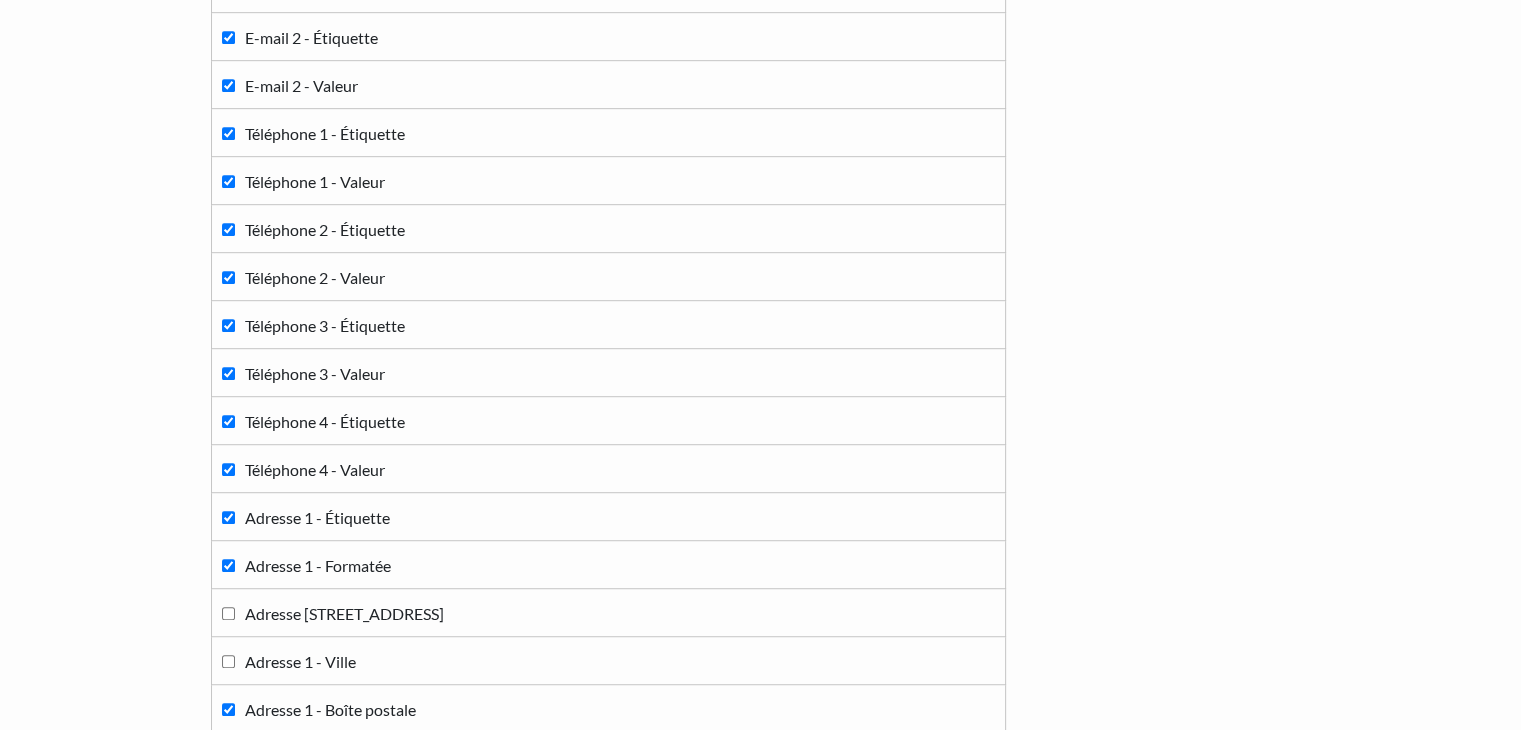 click on "Adresse 1 - Boîte postale" at bounding box center [228, 709] 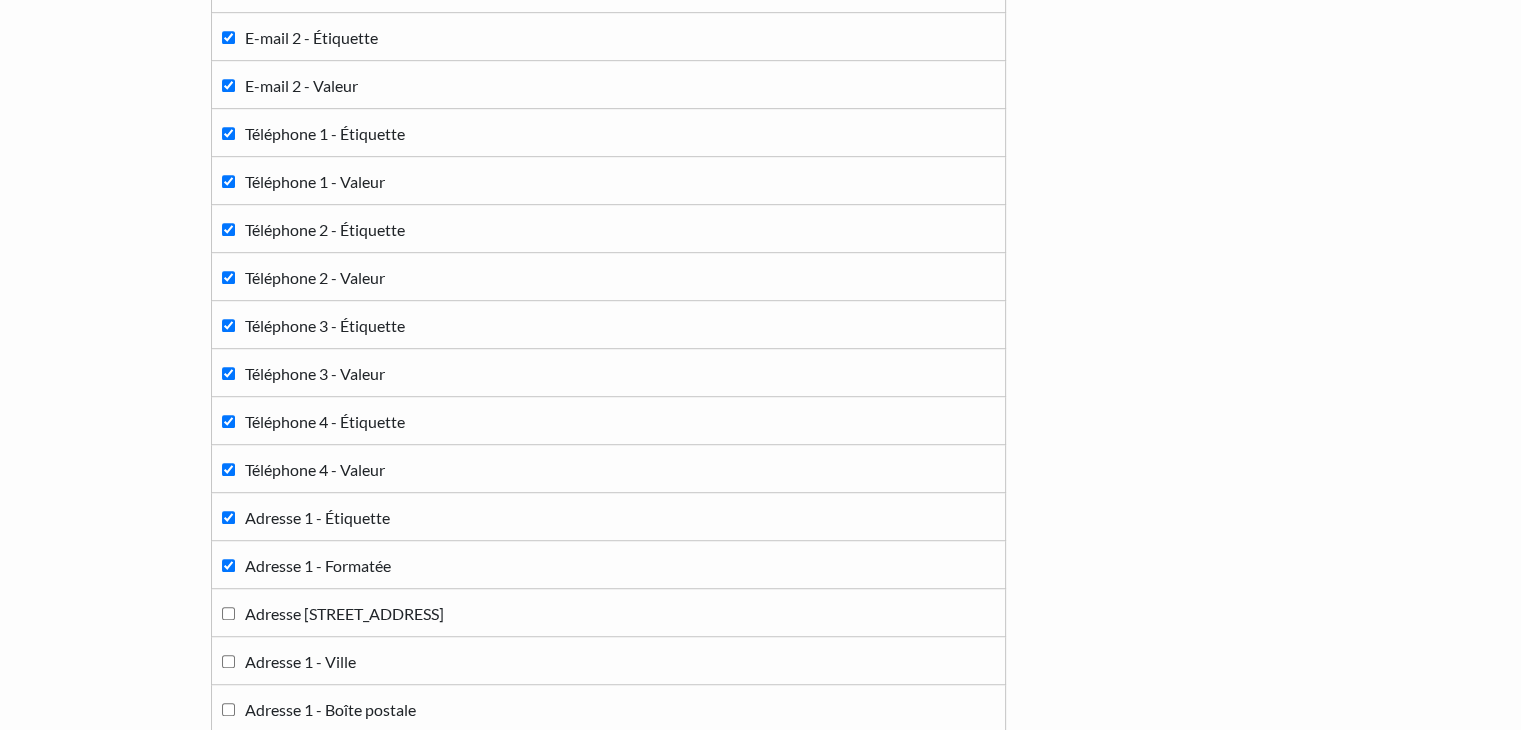 click on "Adresse 1 - Formatée" at bounding box center (228, 565) 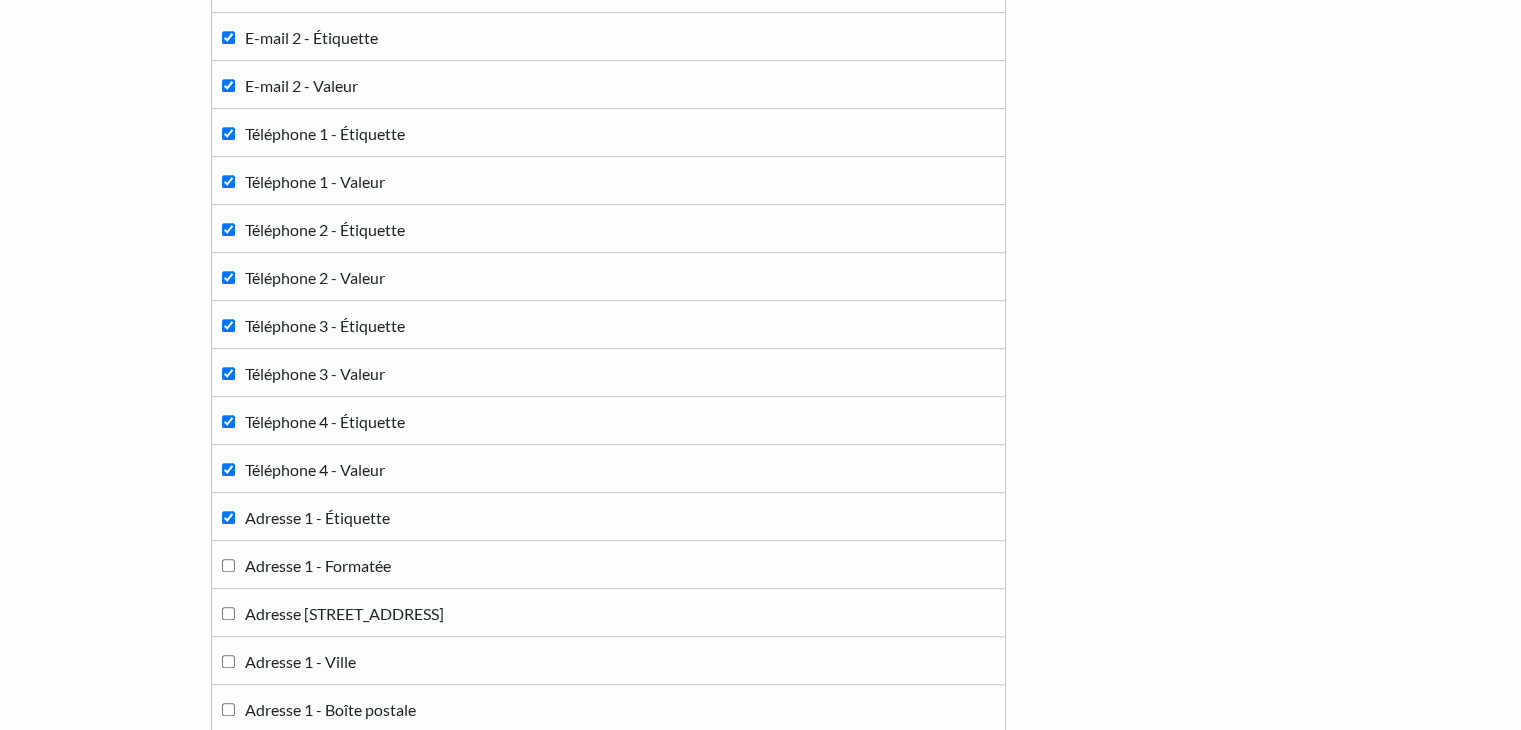 click on "Adresse 1 - Étiquette" at bounding box center [228, 517] 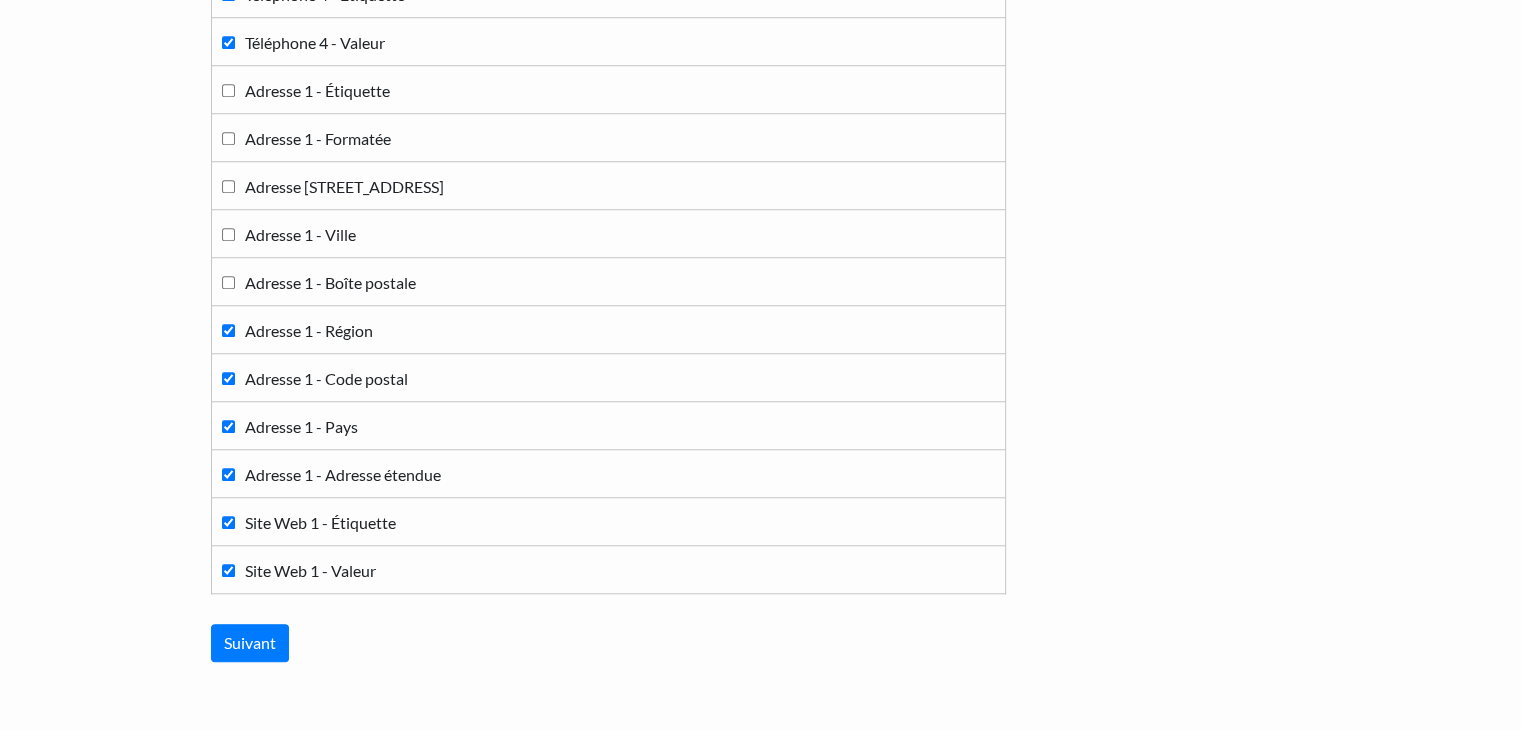 scroll, scrollTop: 1678, scrollLeft: 0, axis: vertical 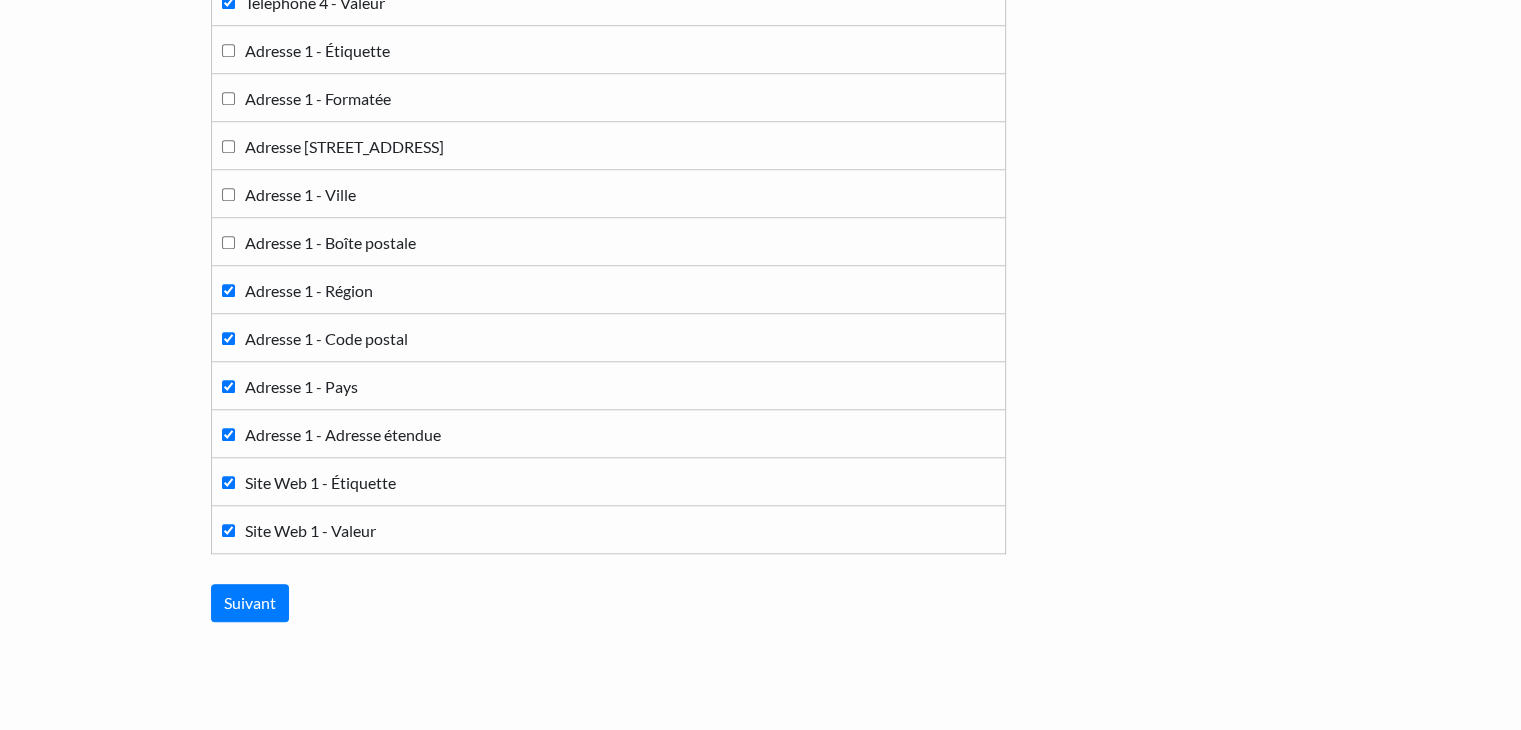 click on "Adresse 1 - Région" at bounding box center (228, 290) 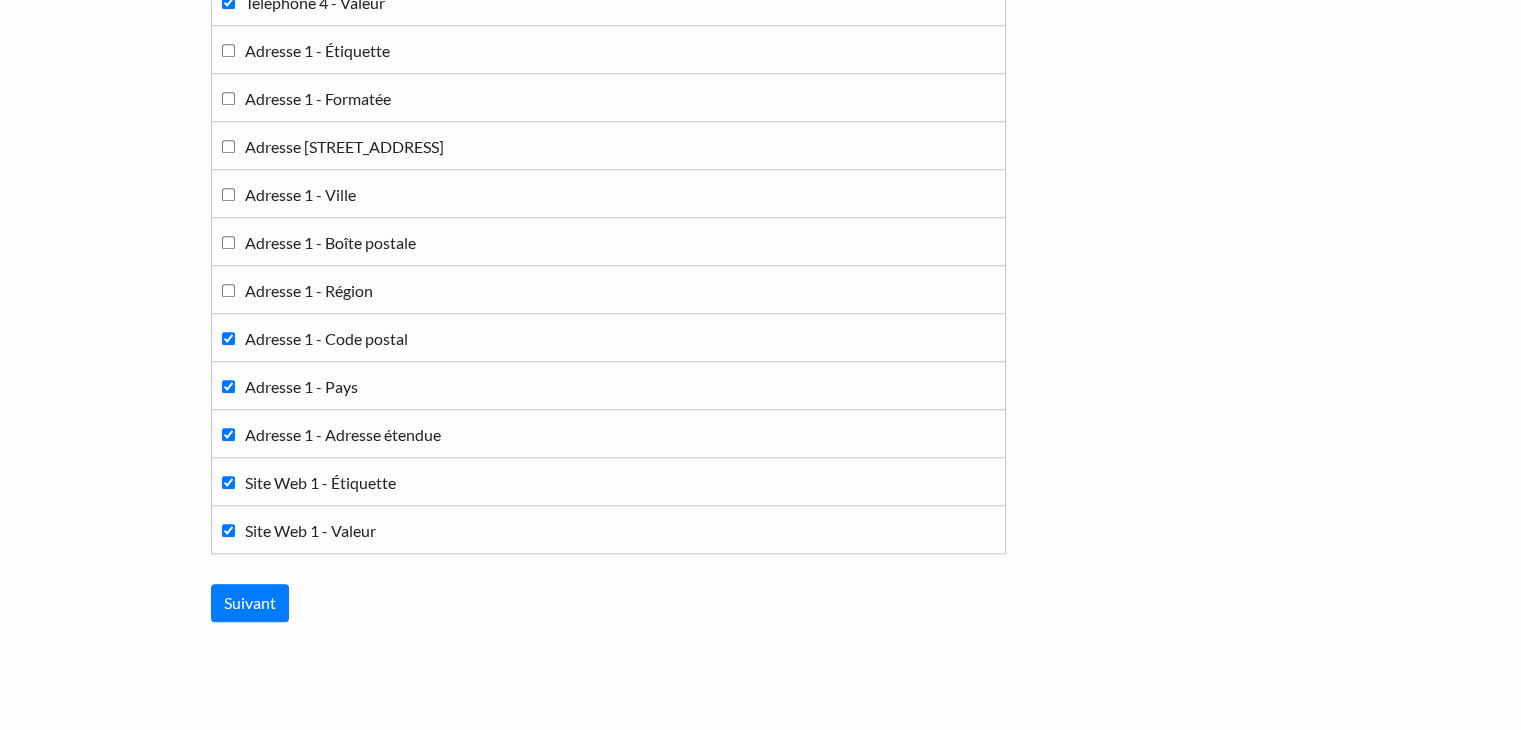 click on "Adresse 1 - Code postal" at bounding box center (228, 338) 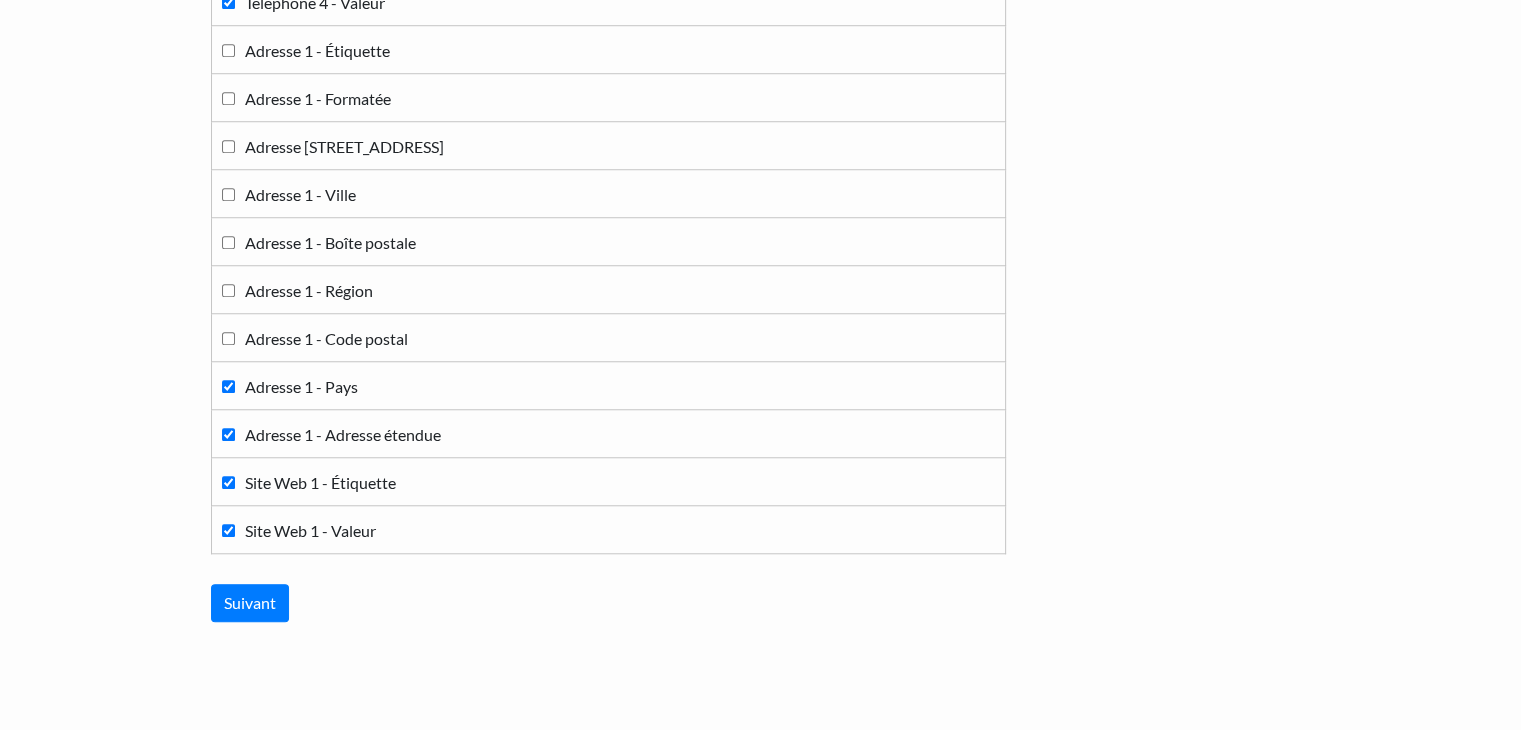 click on "Adresse 1 - Pays" at bounding box center [228, 386] 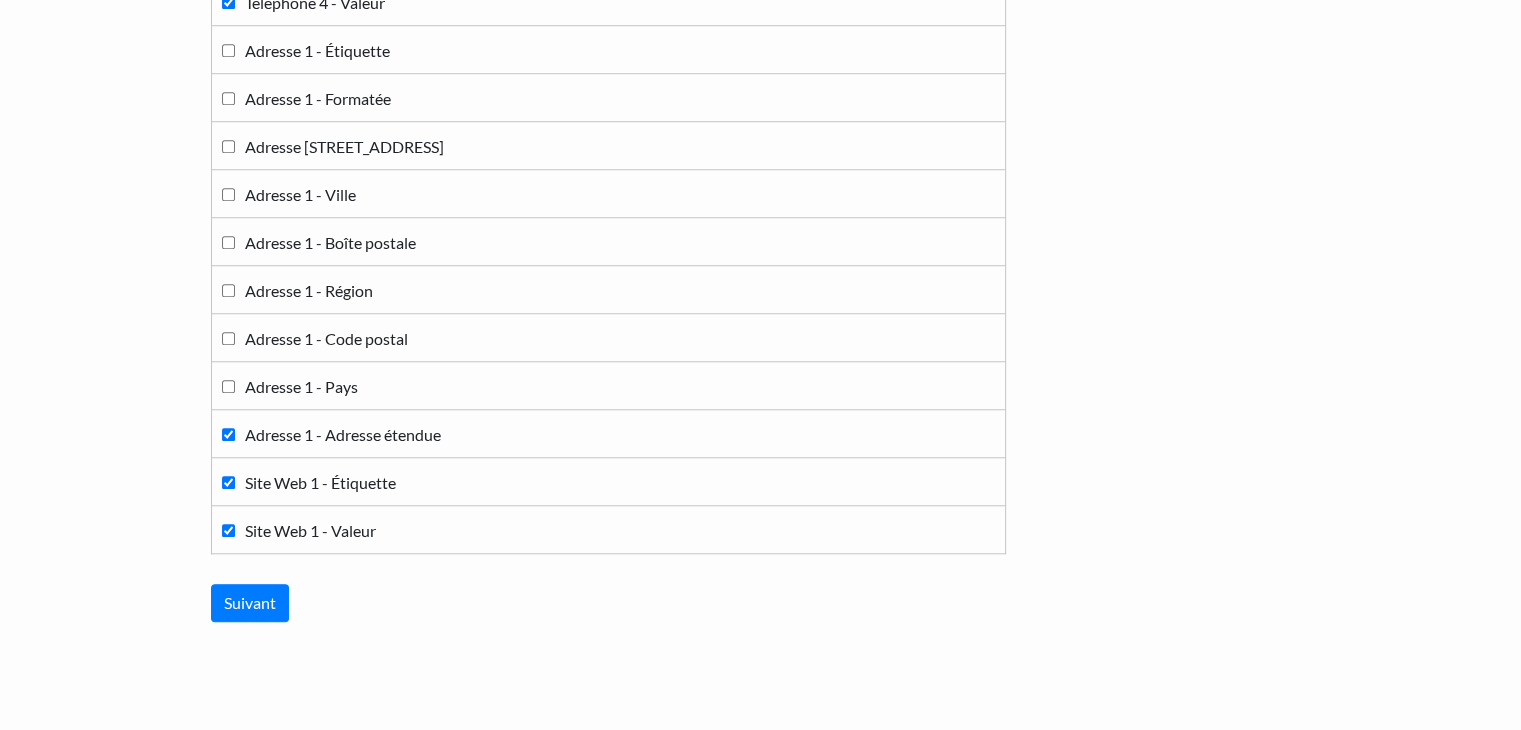 click on "Adresse 1 - Adresse étendue" at bounding box center (228, 434) 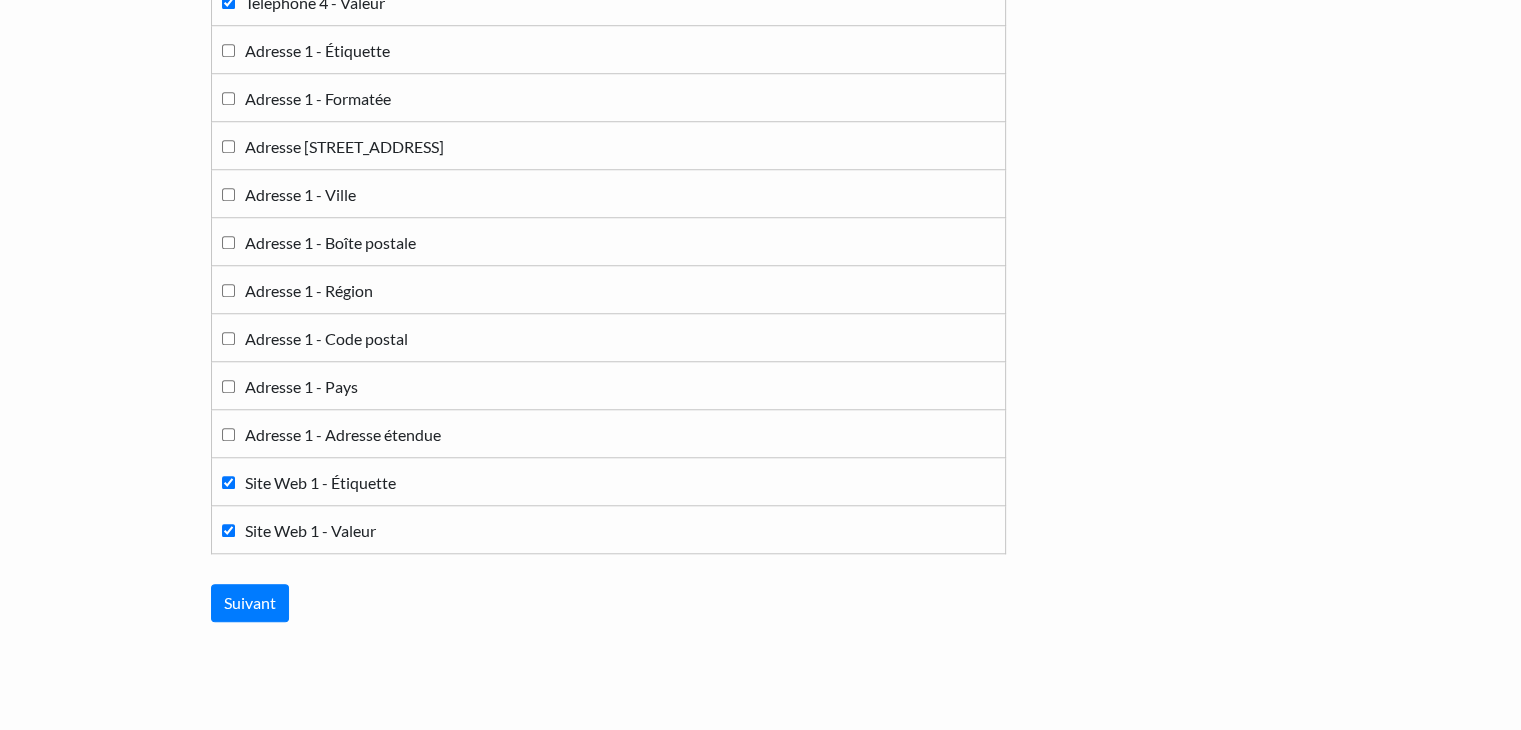 click on "Site Web 1 - Étiquette" at bounding box center [228, 482] 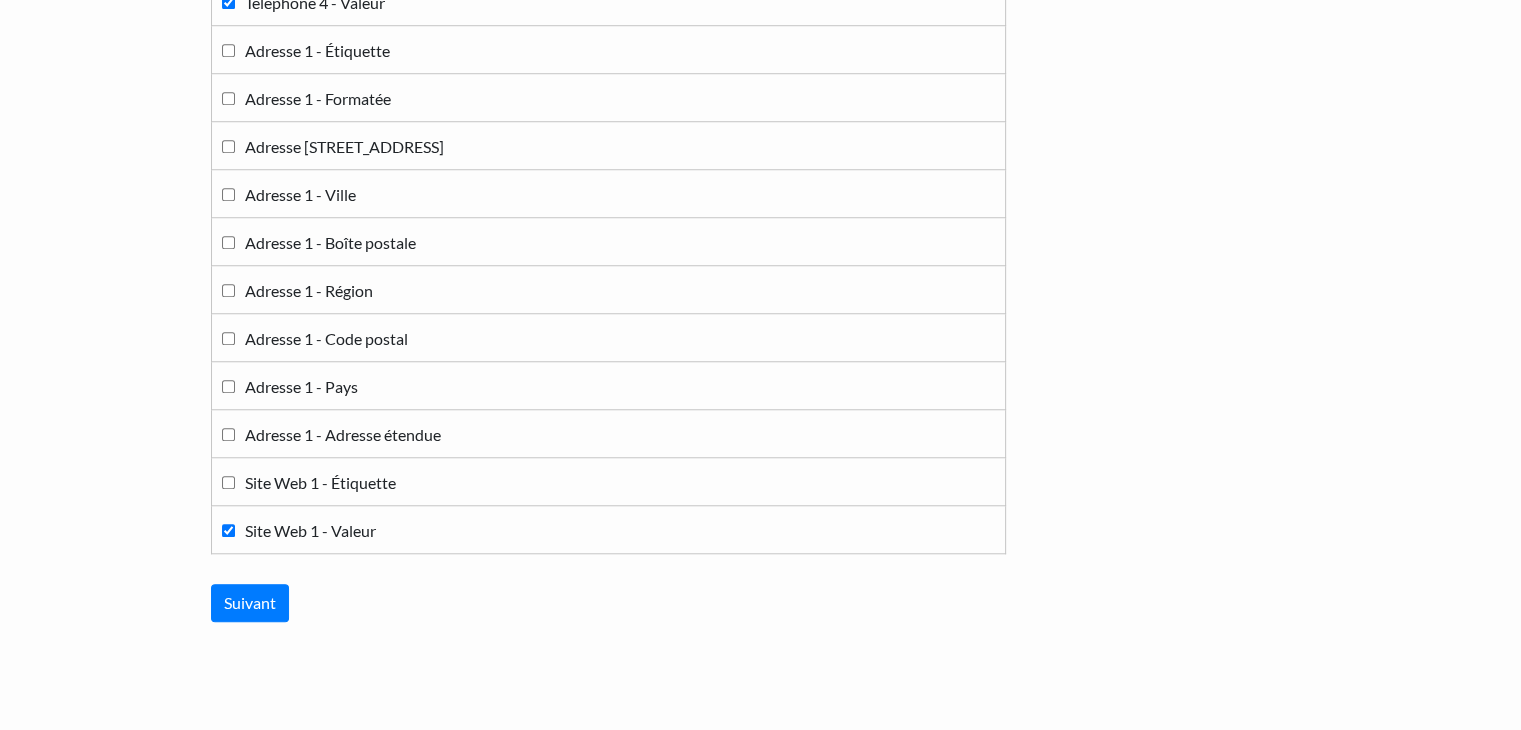 click on "Site Web 1 - Valeur" at bounding box center (608, 529) 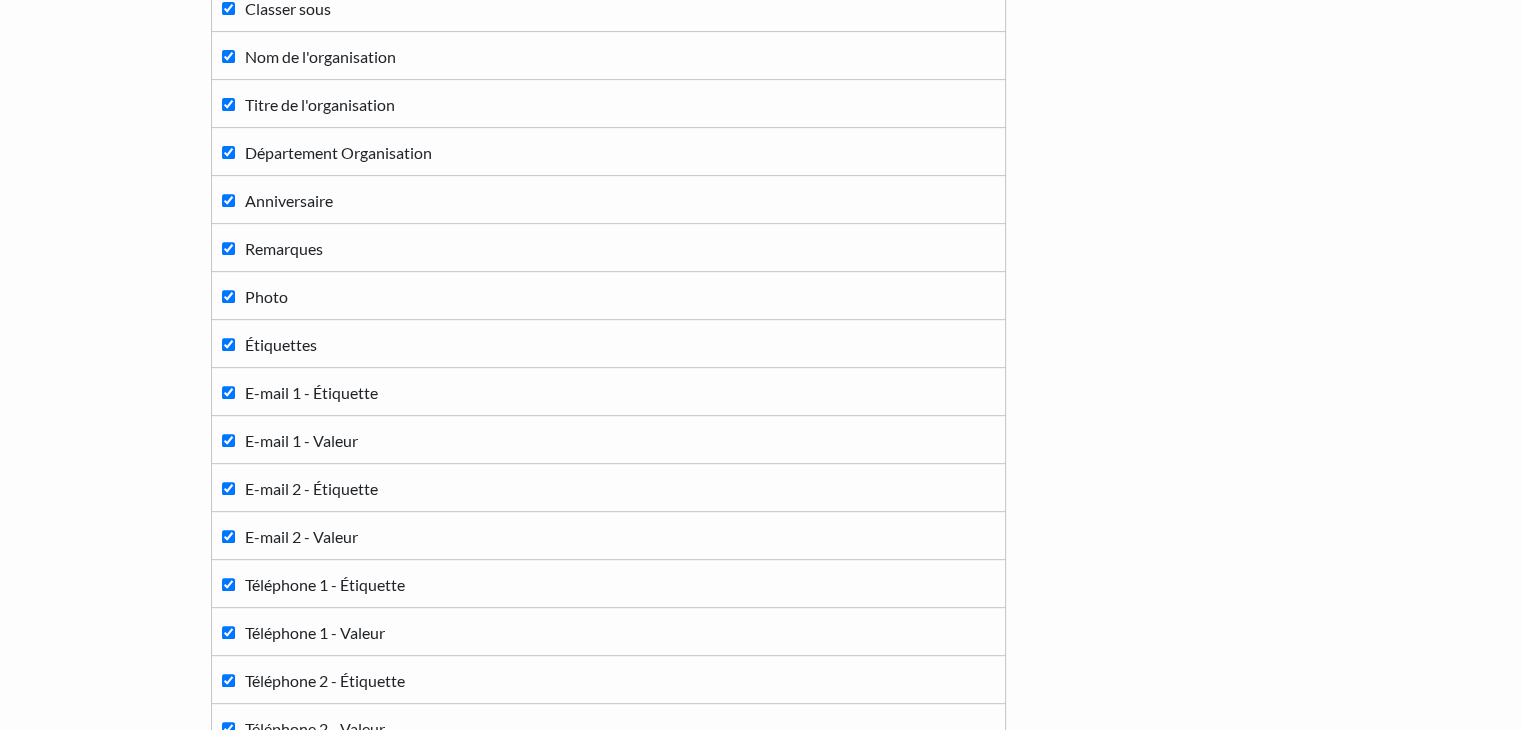 scroll, scrollTop: 764, scrollLeft: 0, axis: vertical 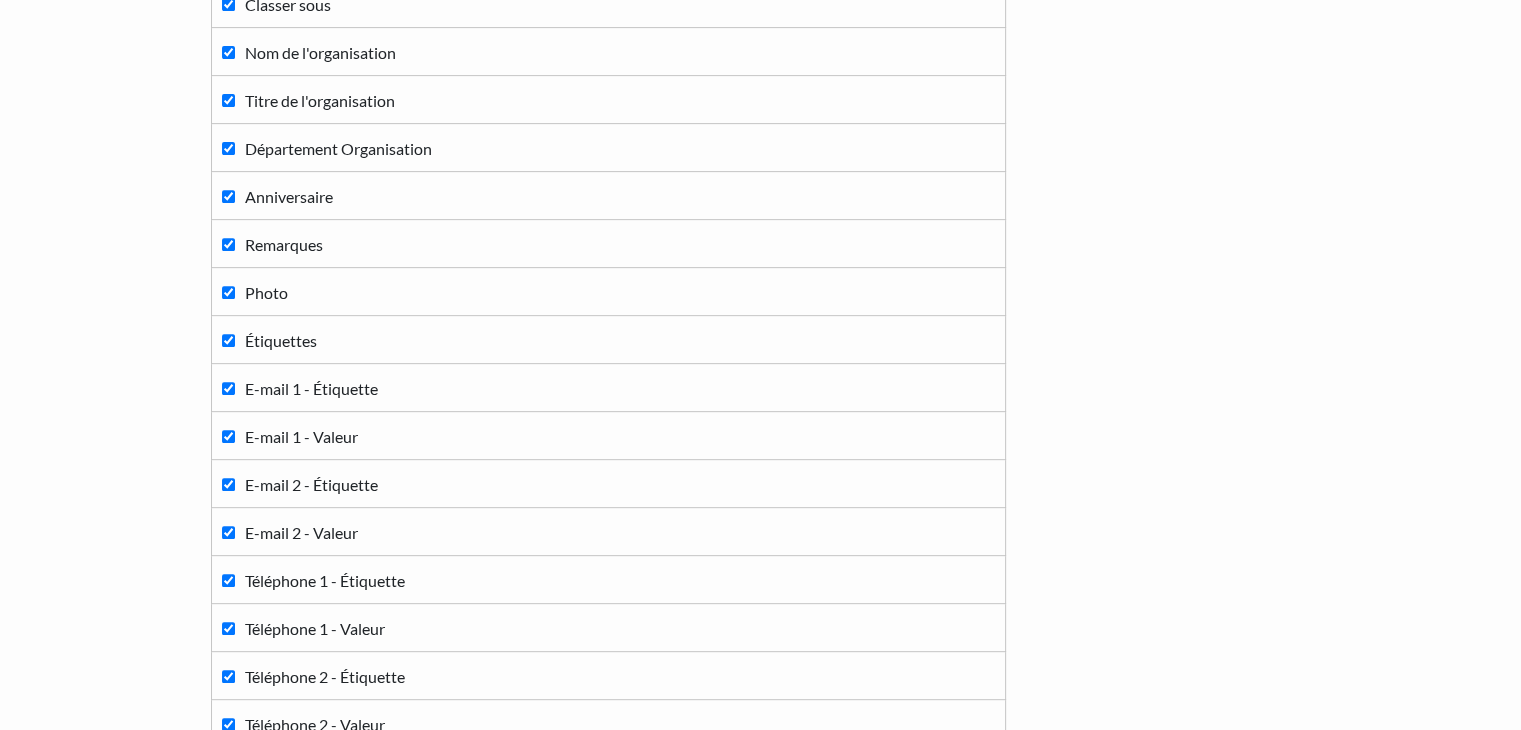 click on "Anniversaire" at bounding box center [228, 196] 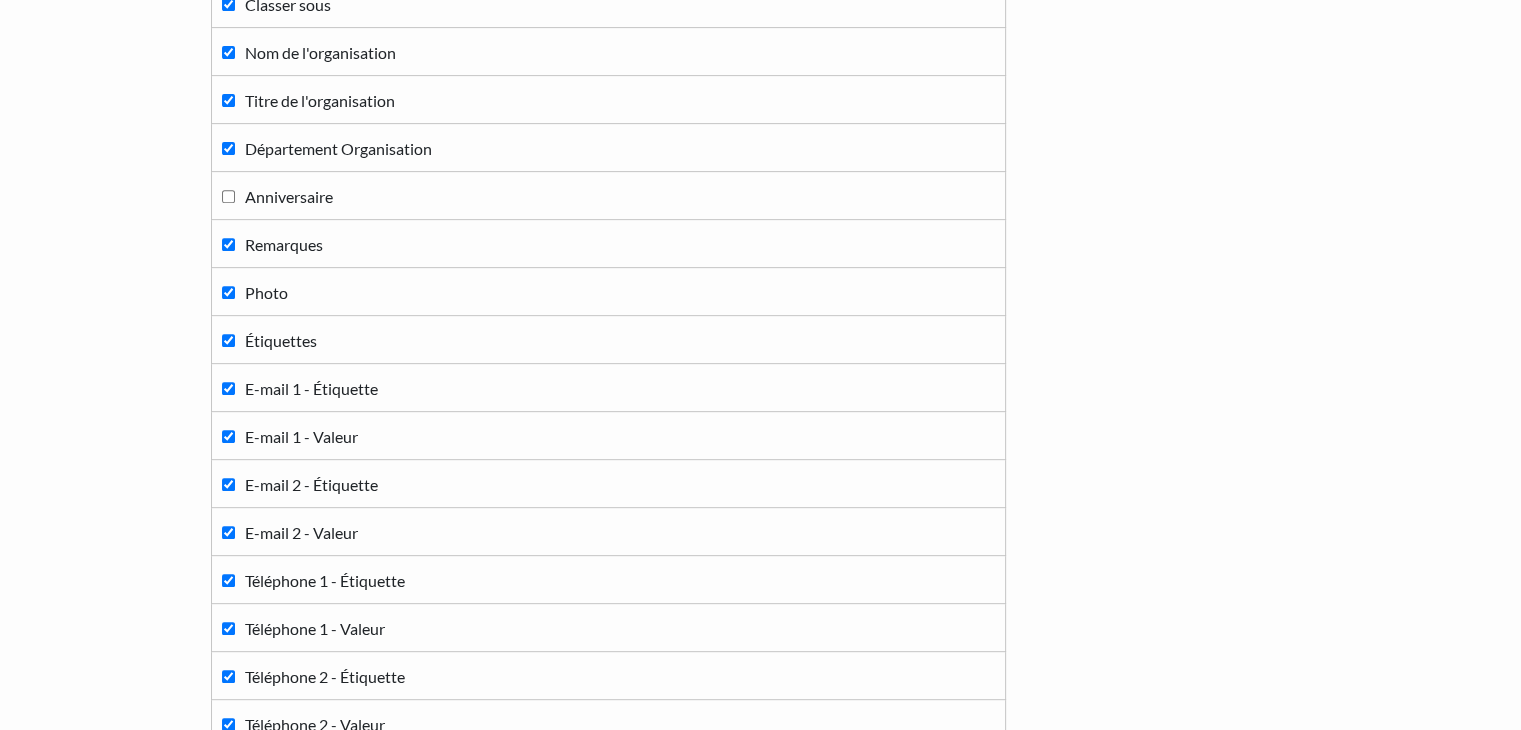 click on "Remarques" at bounding box center [228, 244] 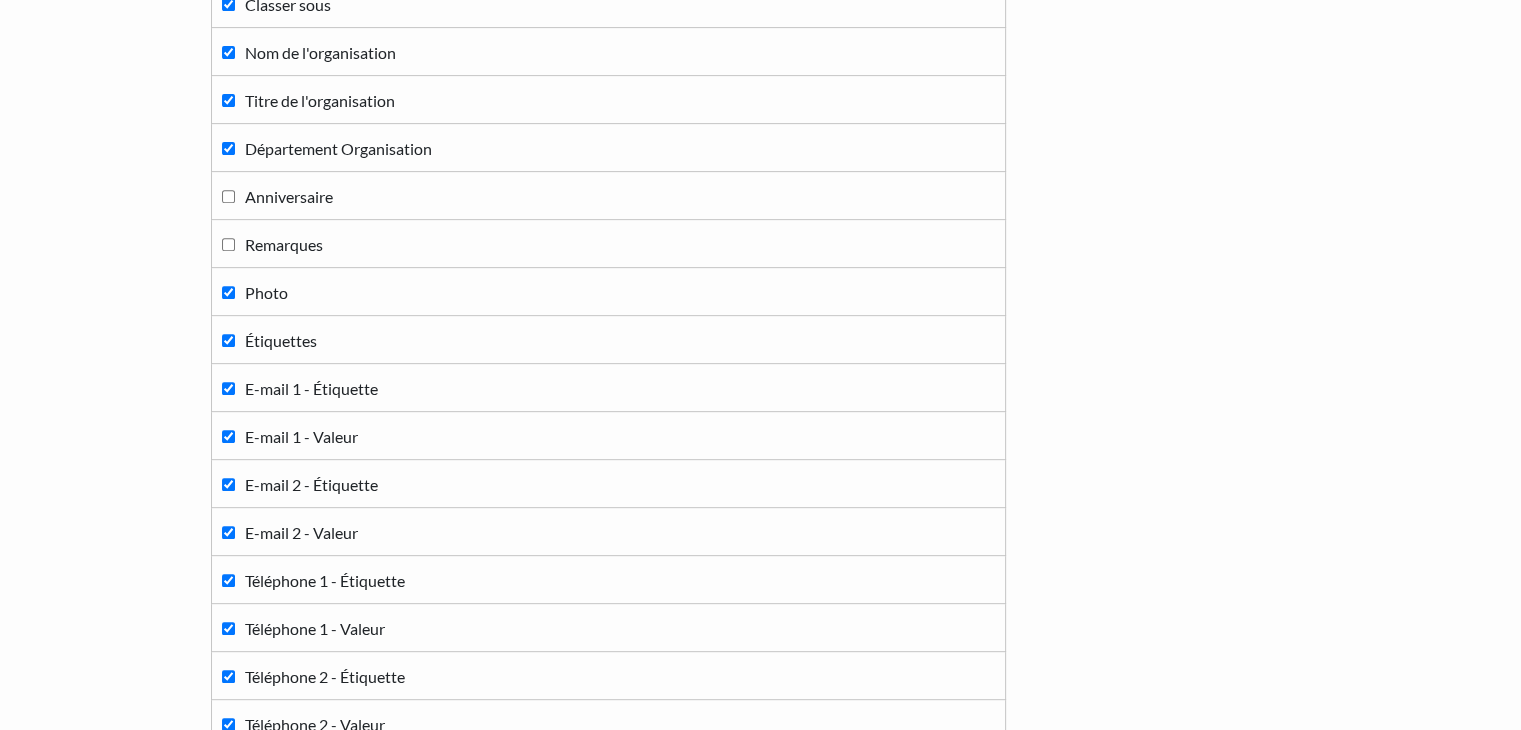 drag, startPoint x: 226, startPoint y: 288, endPoint x: 231, endPoint y: 342, distance: 54.230988 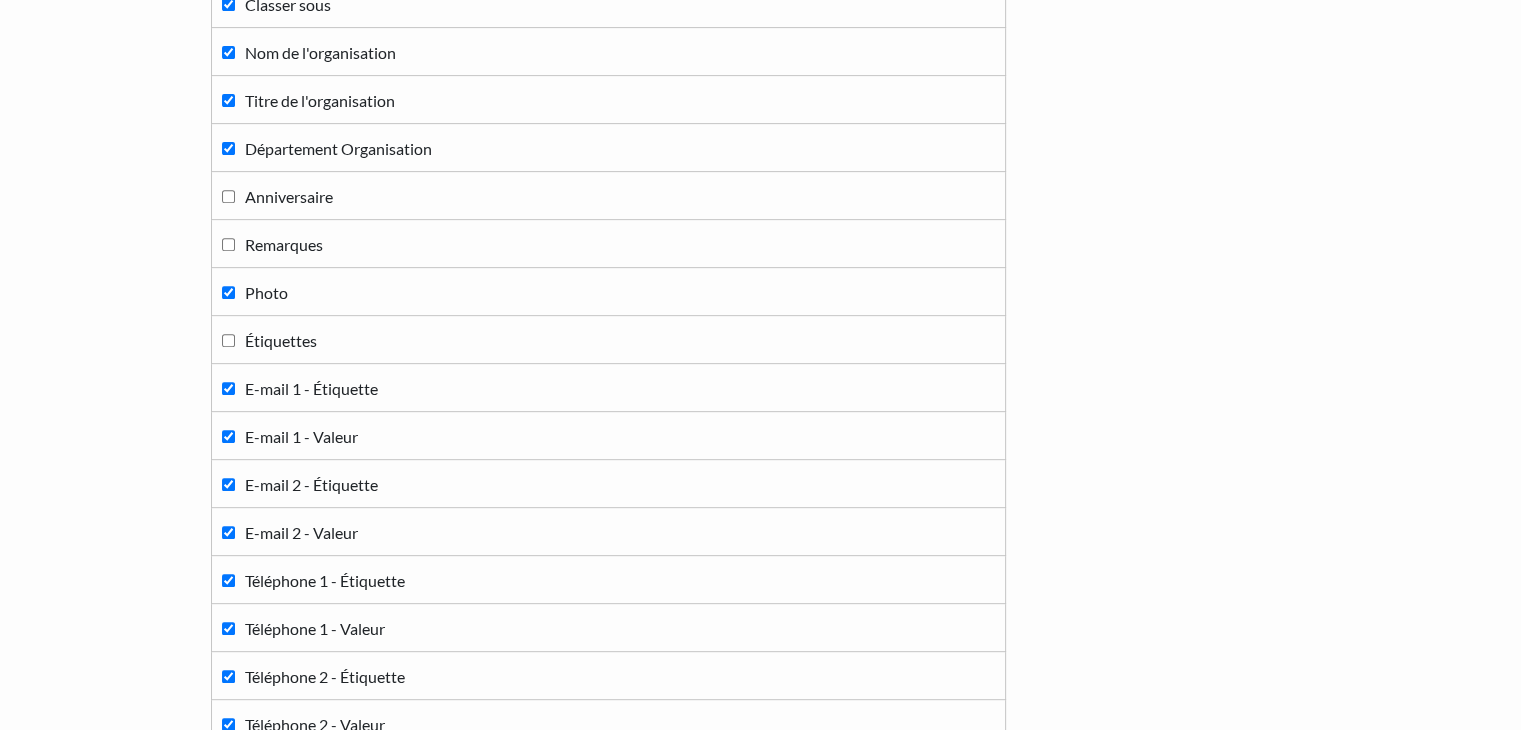 drag, startPoint x: 225, startPoint y: 377, endPoint x: 221, endPoint y: 428, distance: 51.156624 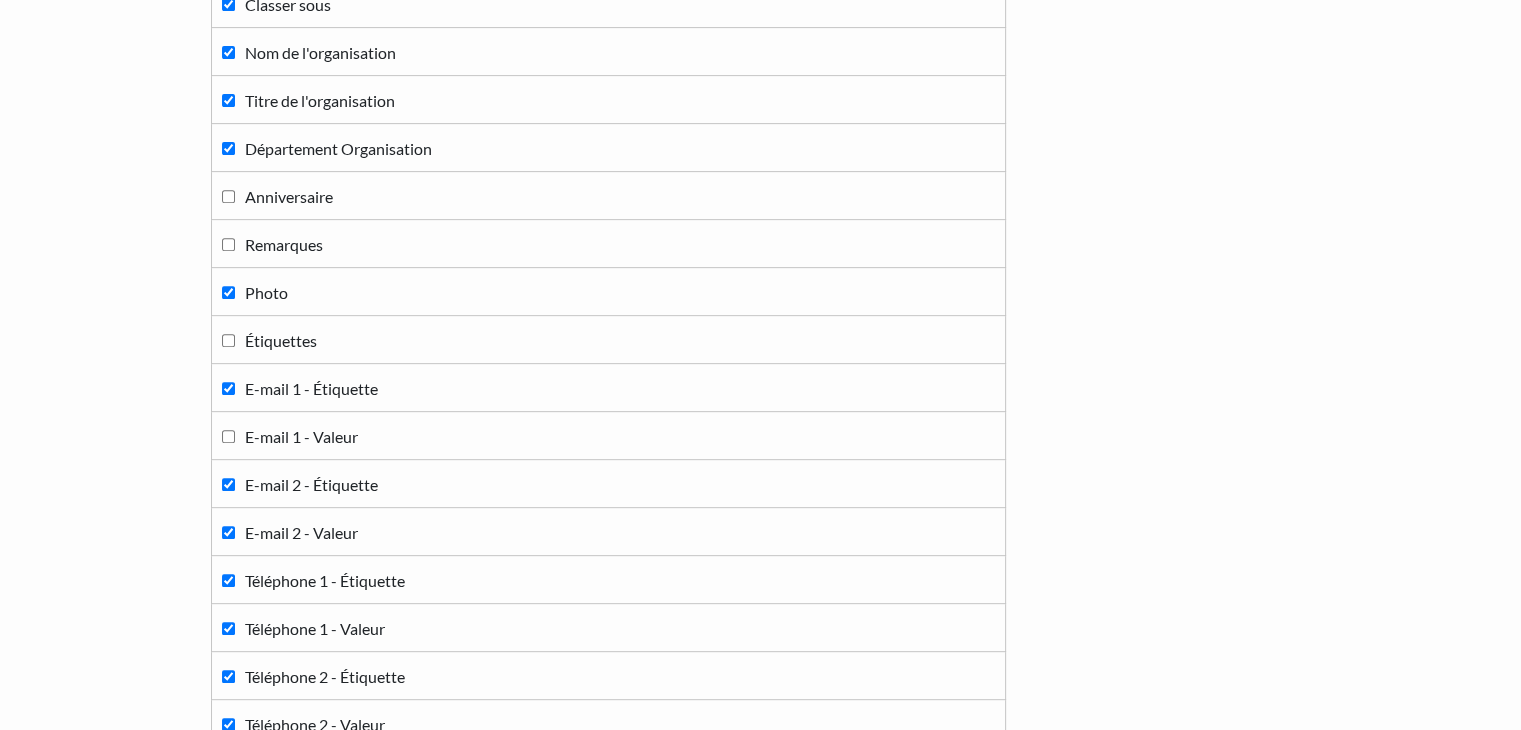 click on "E-mail 2 - Étiquette" at bounding box center [228, 484] 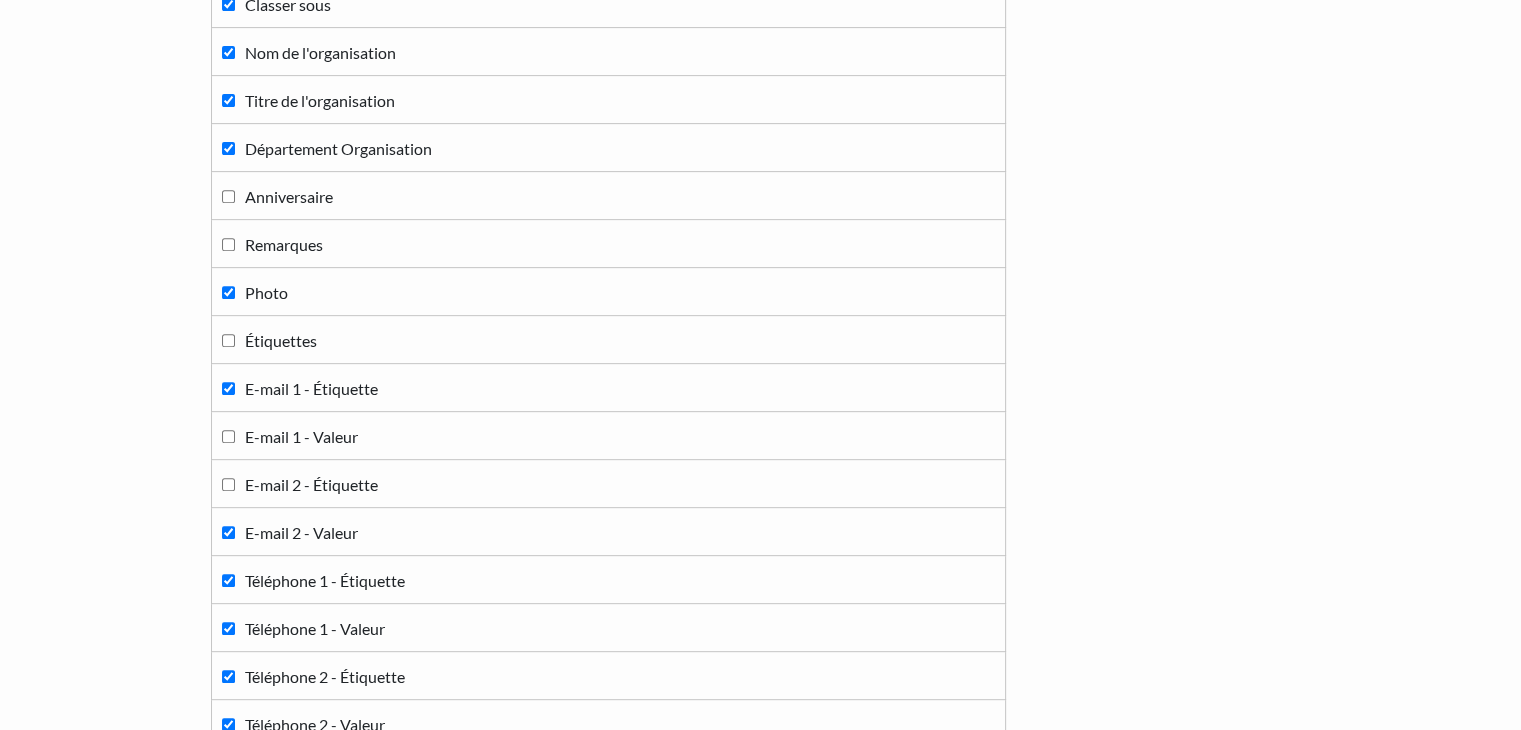 click on "E-mail 2 - Valeur" at bounding box center [228, 532] 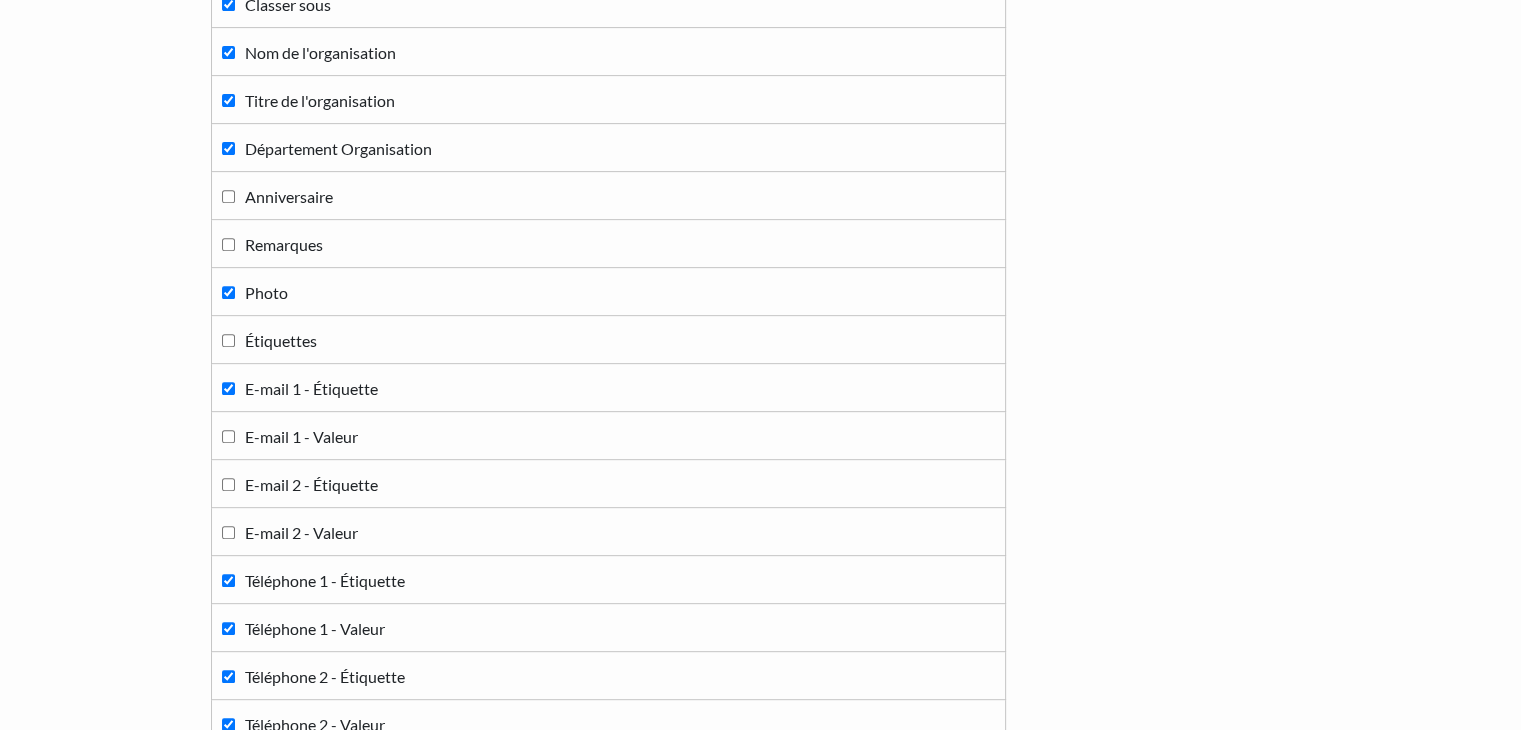 click on "E-mail 1 - Étiquette" at bounding box center [228, 388] 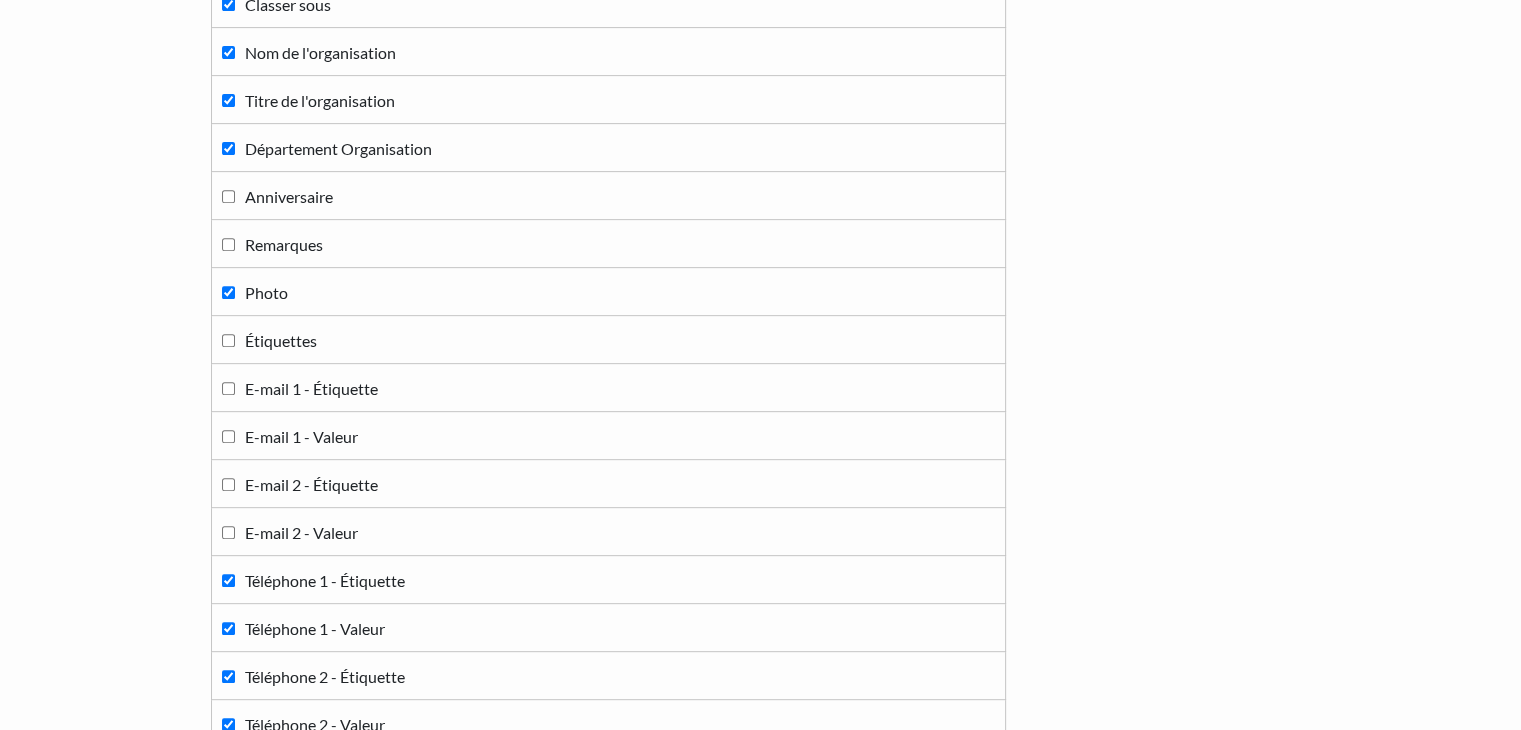 click on "Photo" at bounding box center [228, 292] 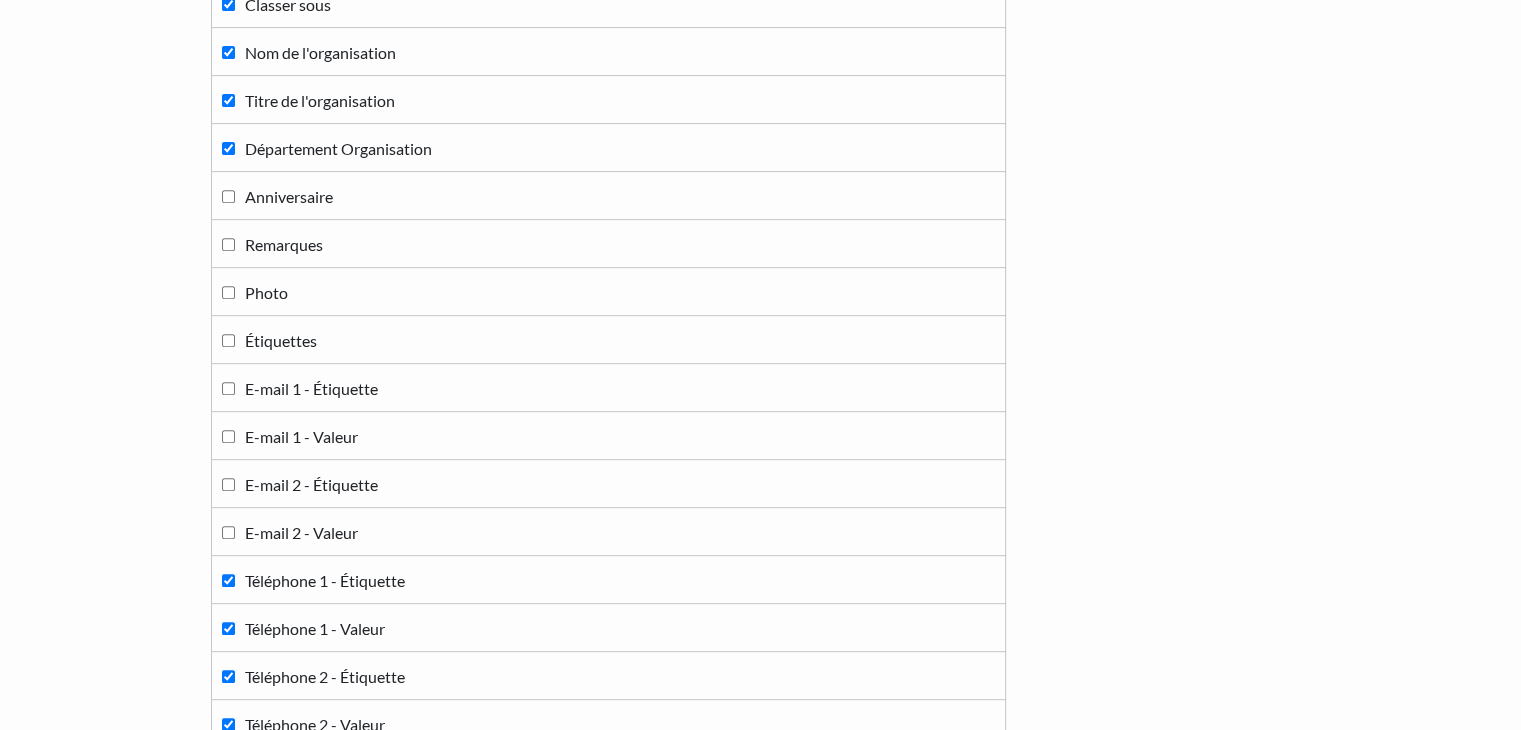 click on "Département Organisation" at bounding box center [228, 148] 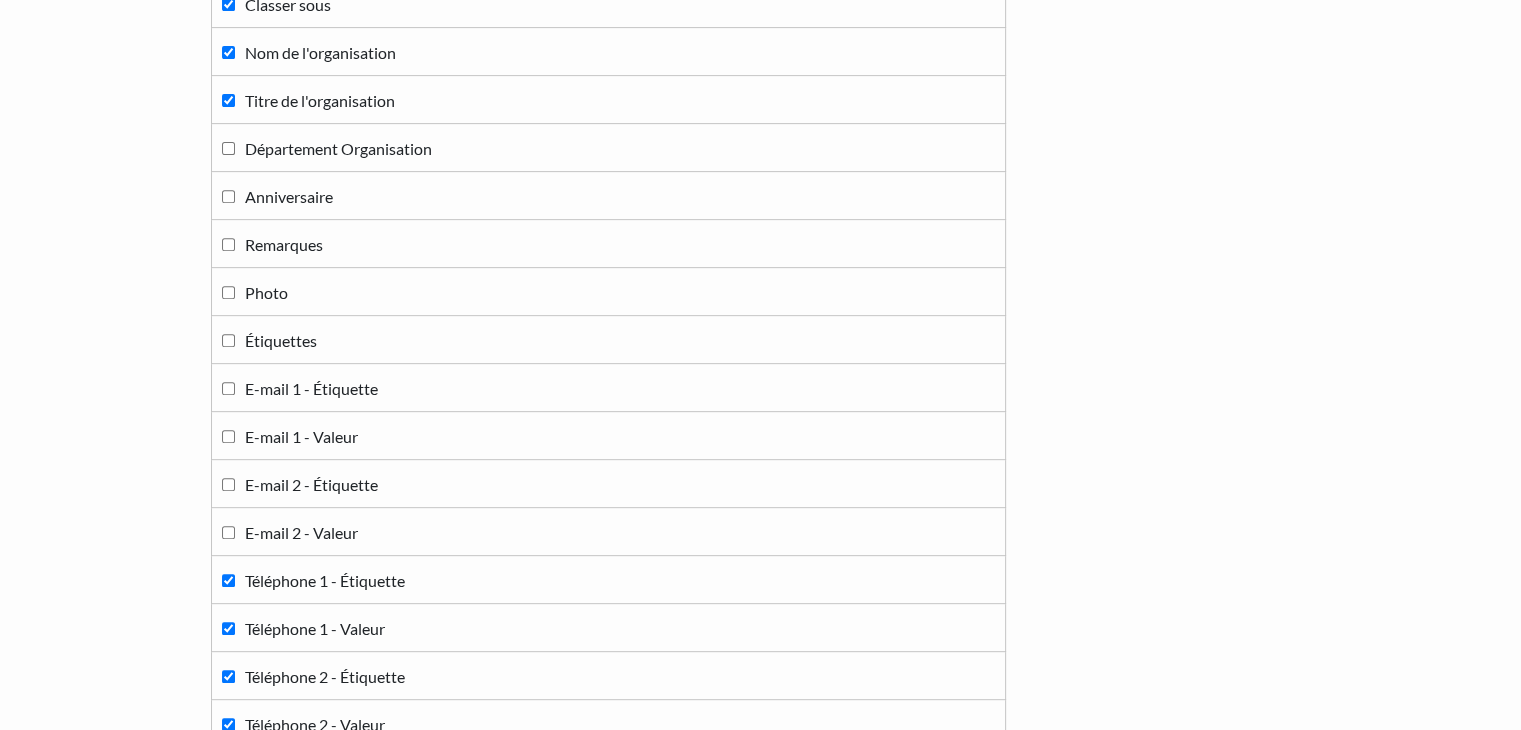 click on "Titre de l'organisation" at bounding box center [228, 100] 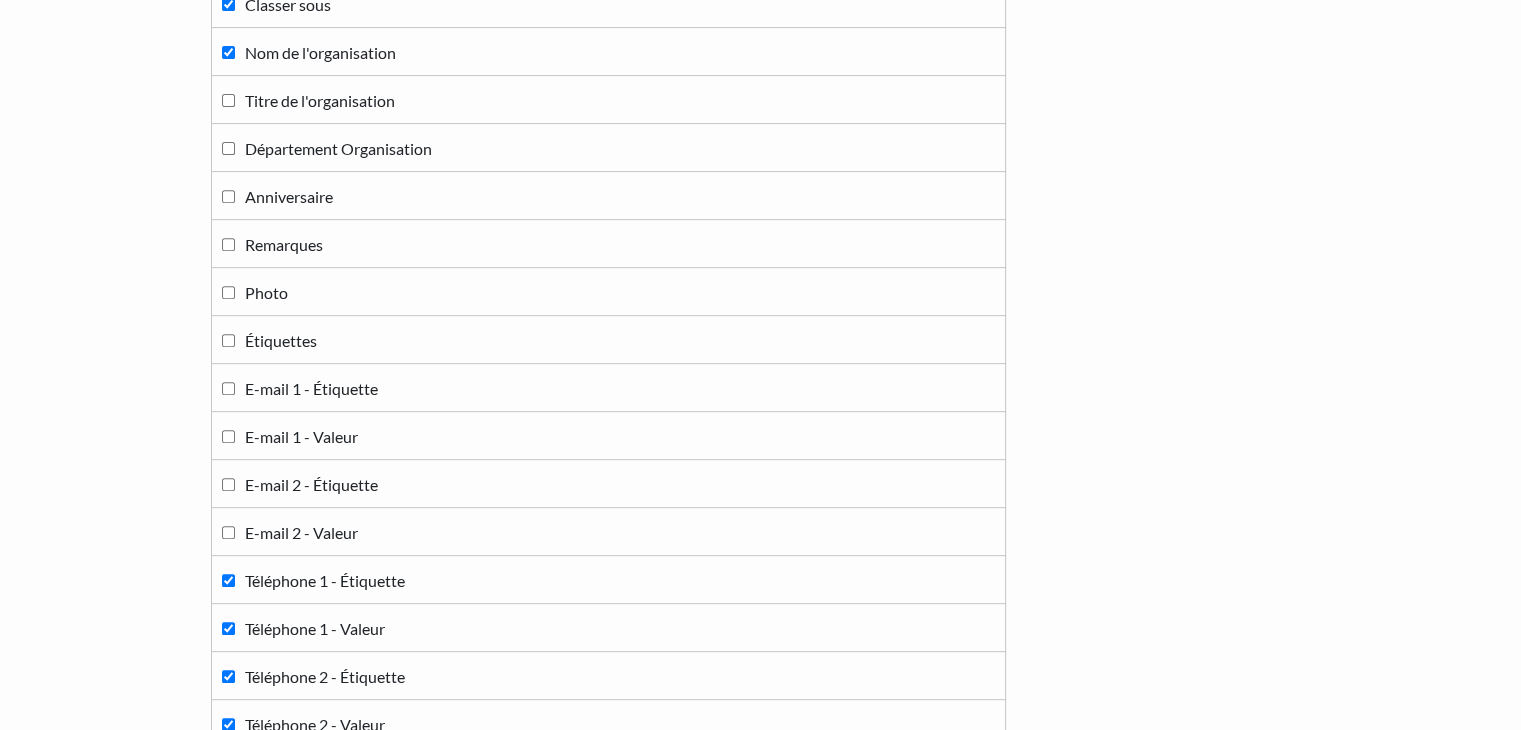 click on "Nom de l'organisation" at bounding box center (228, 52) 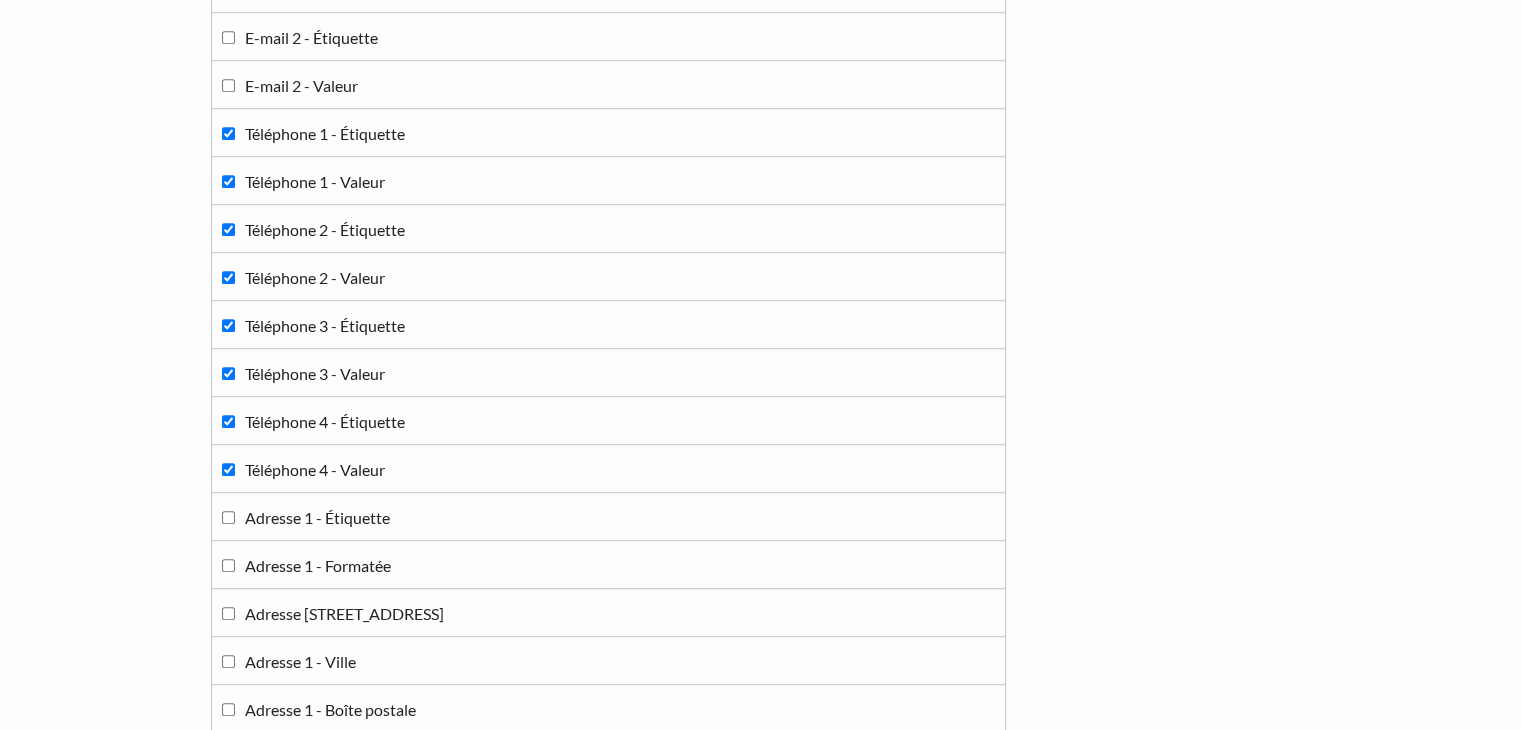 scroll, scrollTop: 1214, scrollLeft: 0, axis: vertical 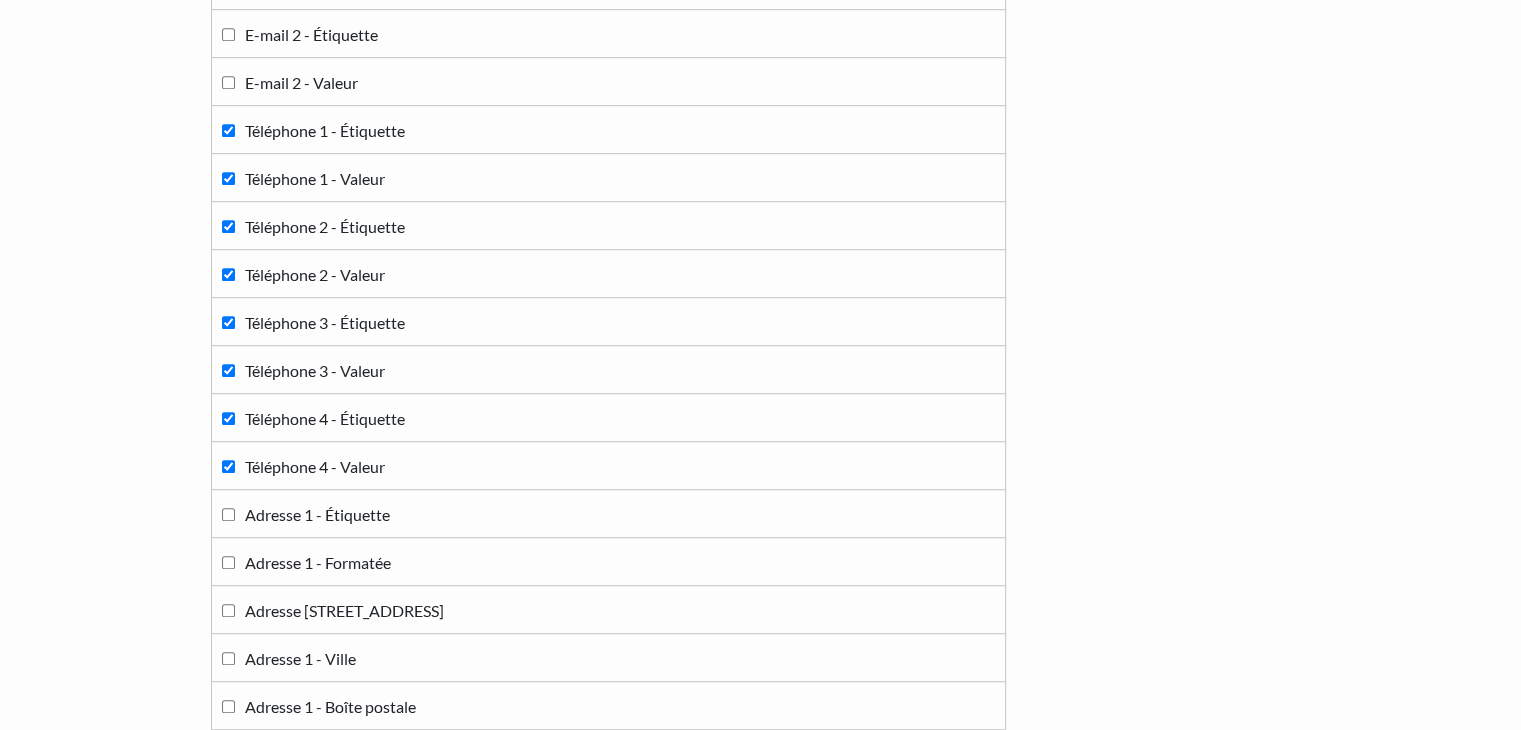 click on "Téléphone 1 - Valeur" at bounding box center [228, 178] 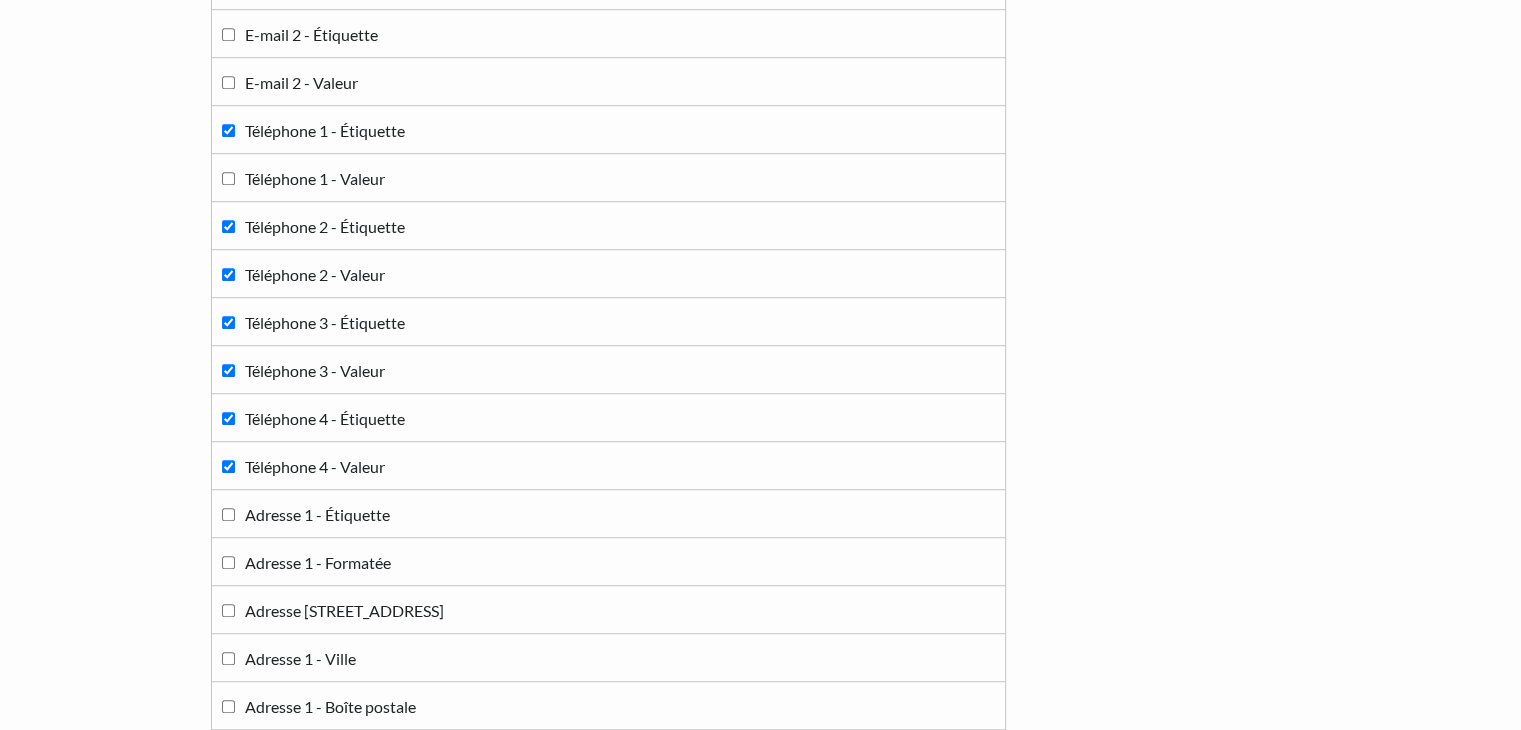 drag, startPoint x: 224, startPoint y: 222, endPoint x: 225, endPoint y: 257, distance: 35.014282 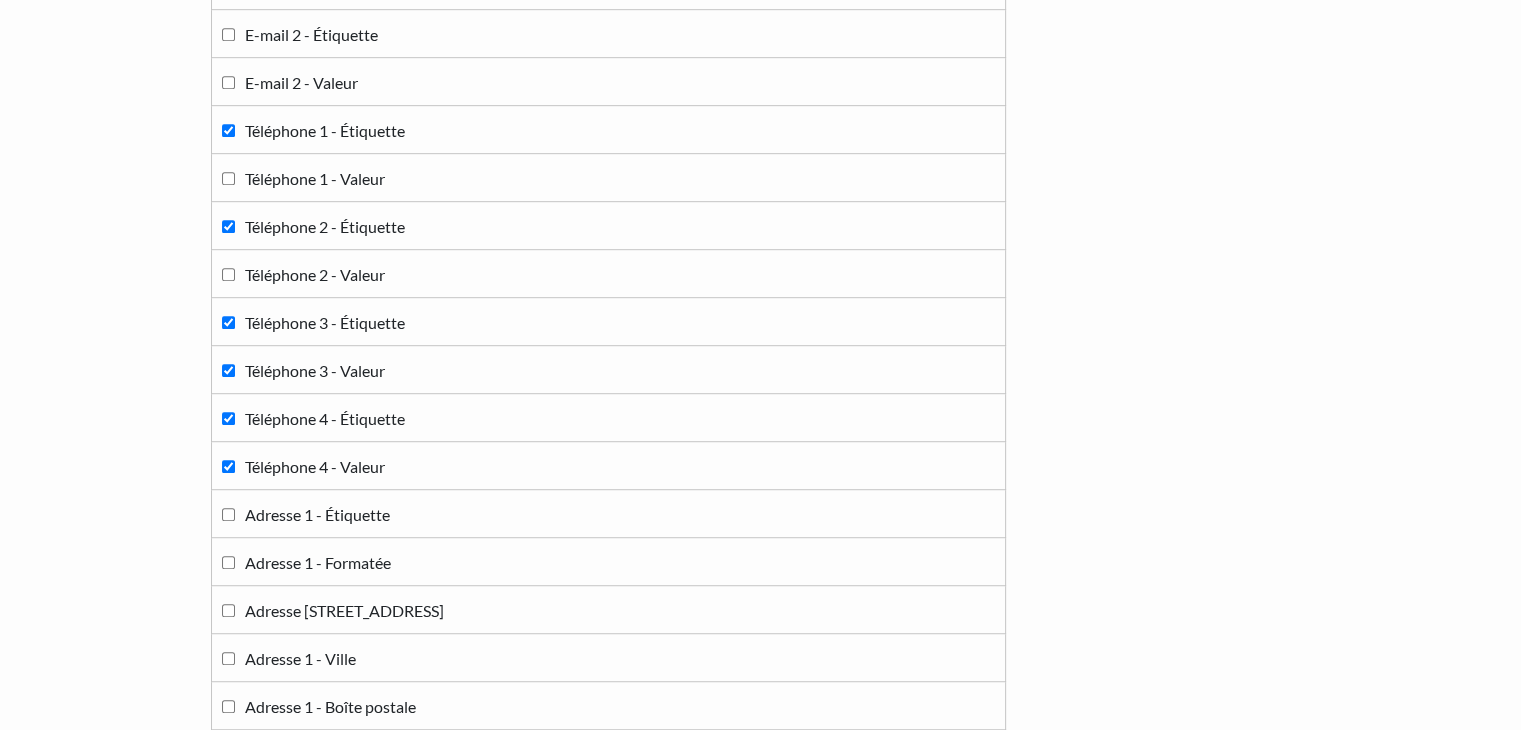 click on "Téléphone 3 - Étiquette" at bounding box center (608, 321) 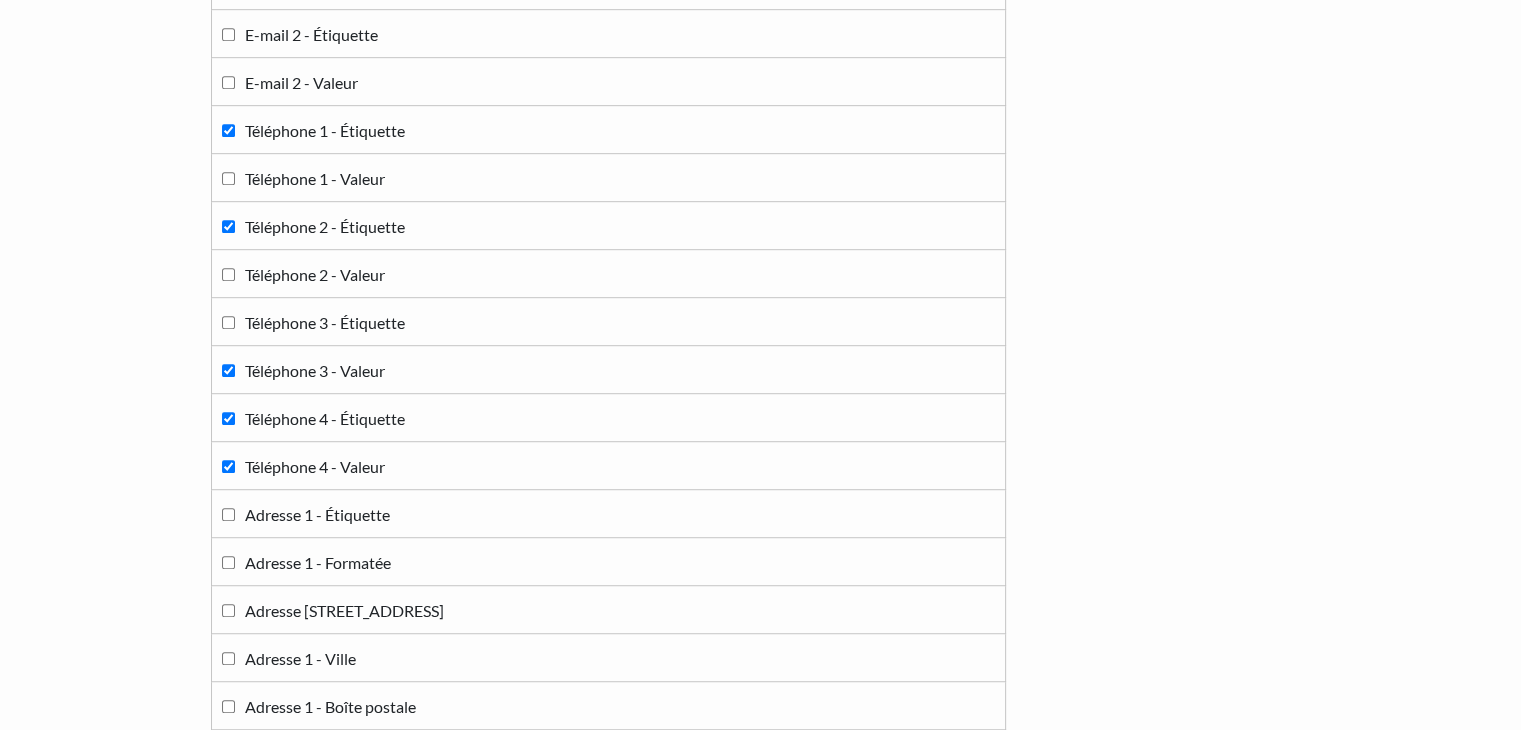 click on "Téléphone 3 - Valeur" at bounding box center [228, 370] 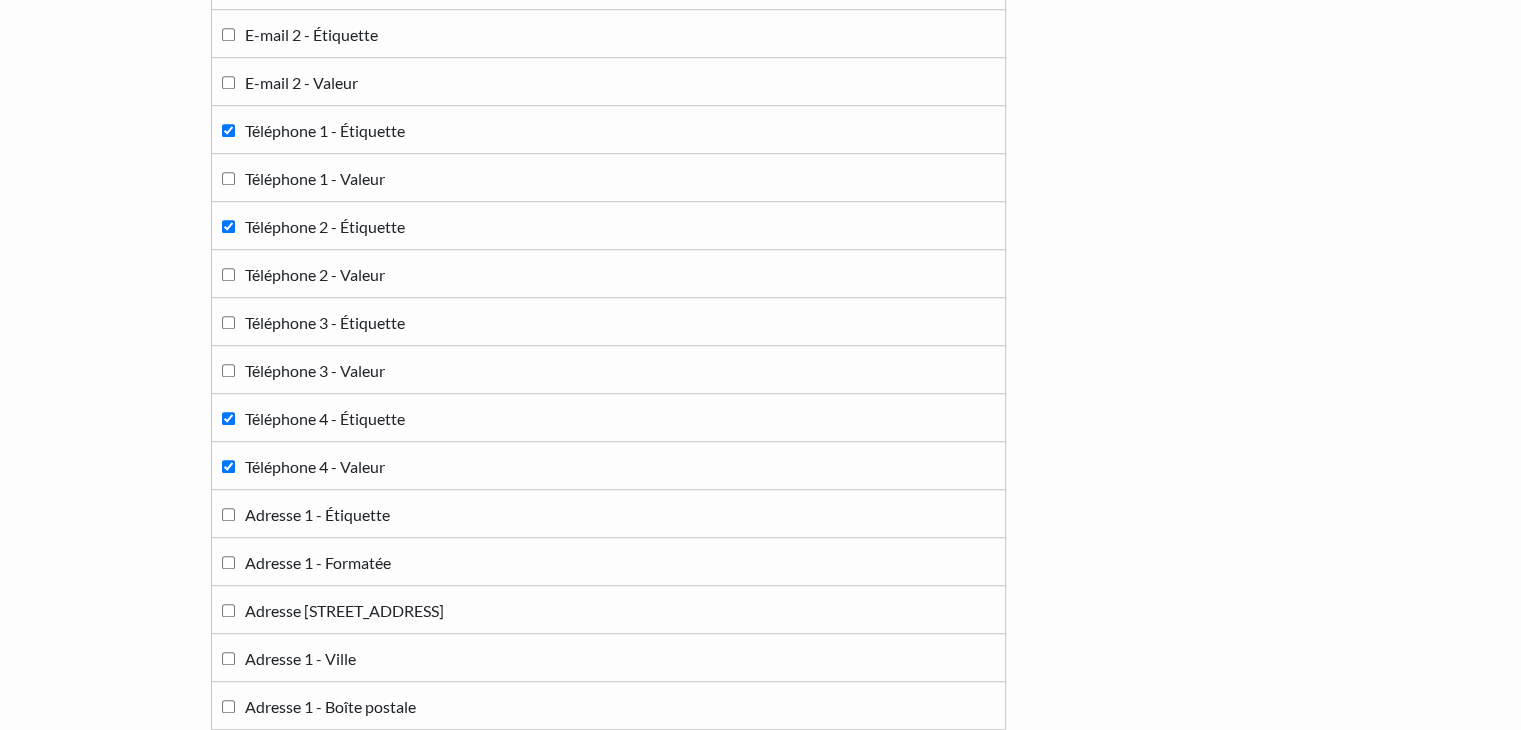 click on "Téléphone 4 - Étiquette" at bounding box center (228, 418) 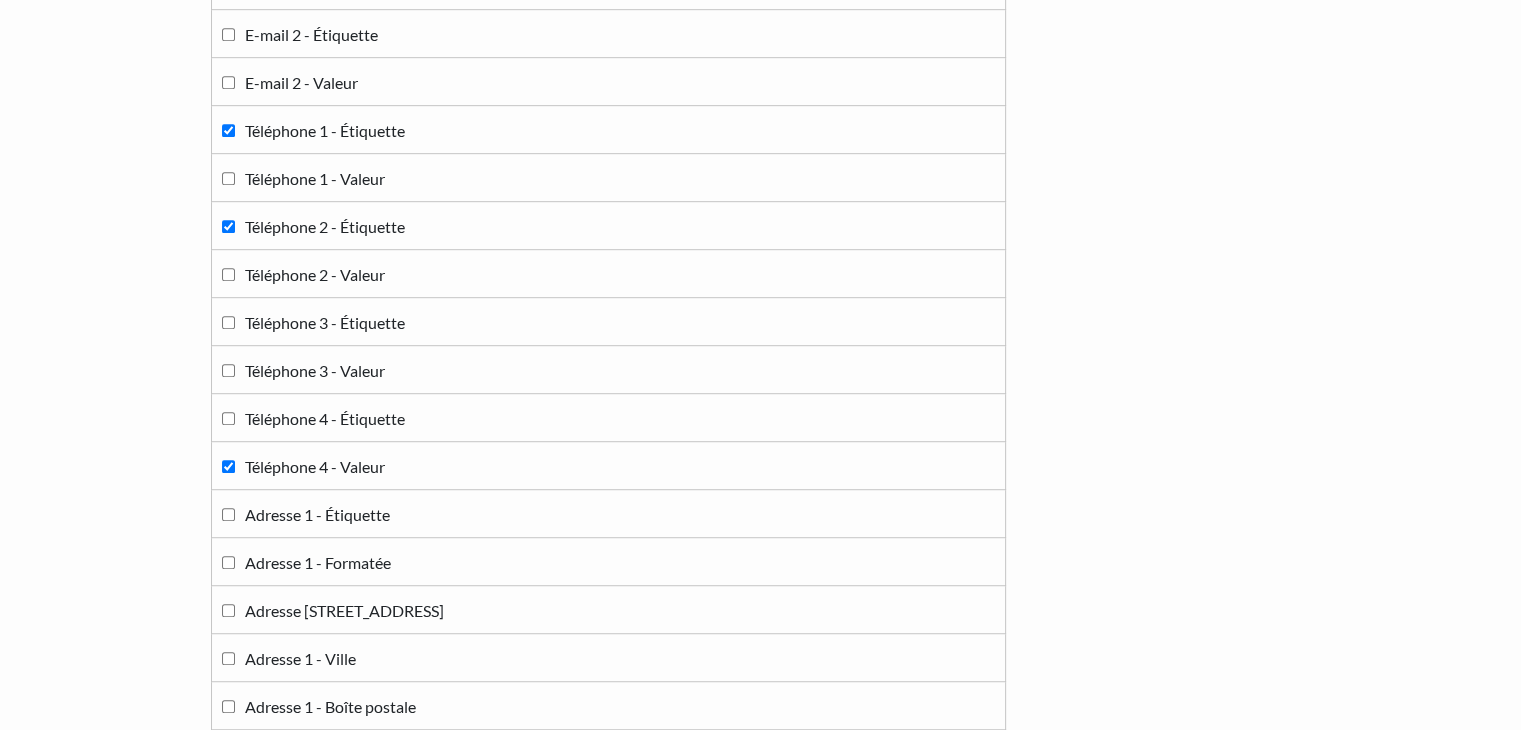 click on "Téléphone 4 - Valeur" at bounding box center [228, 466] 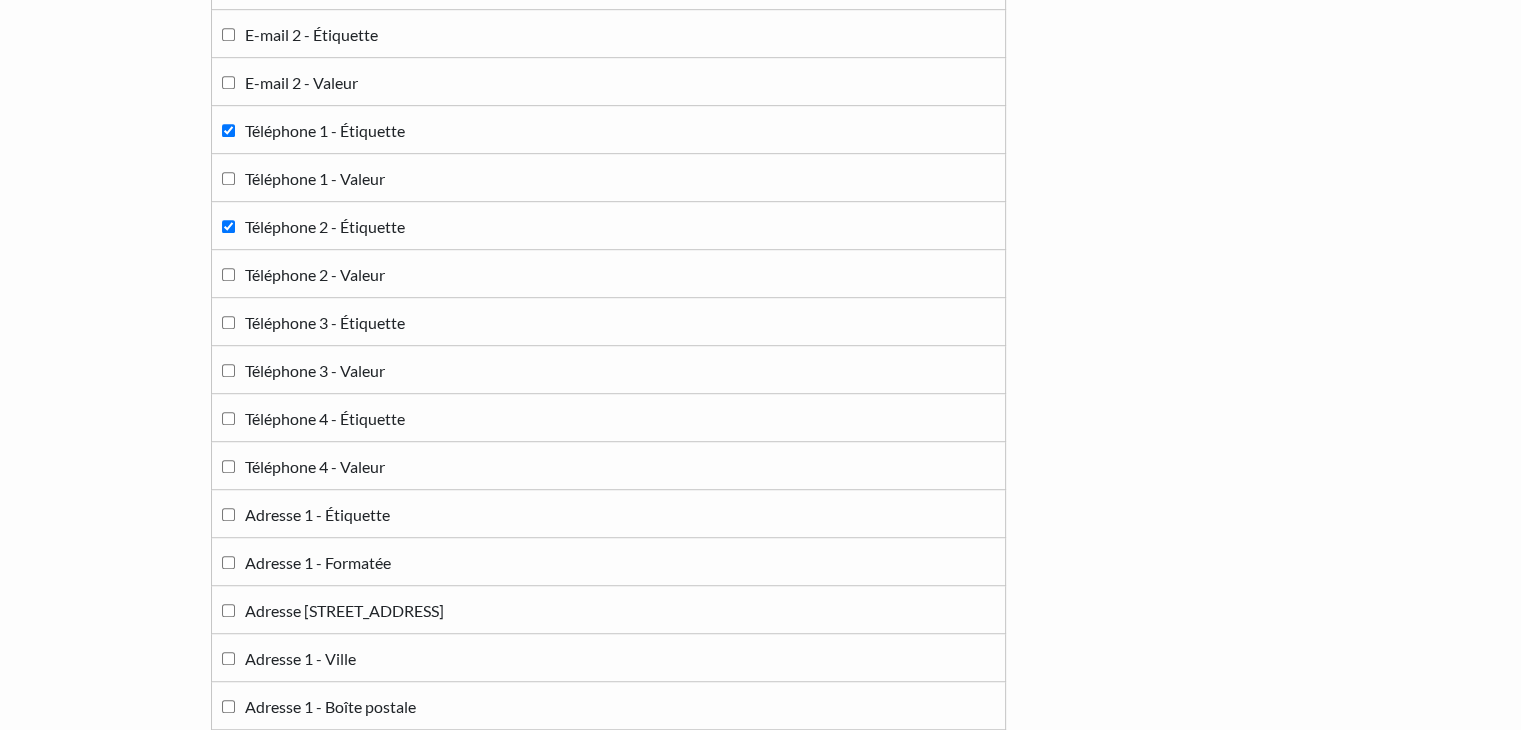 click on "Téléphone 2 - Étiquette" at bounding box center (228, 226) 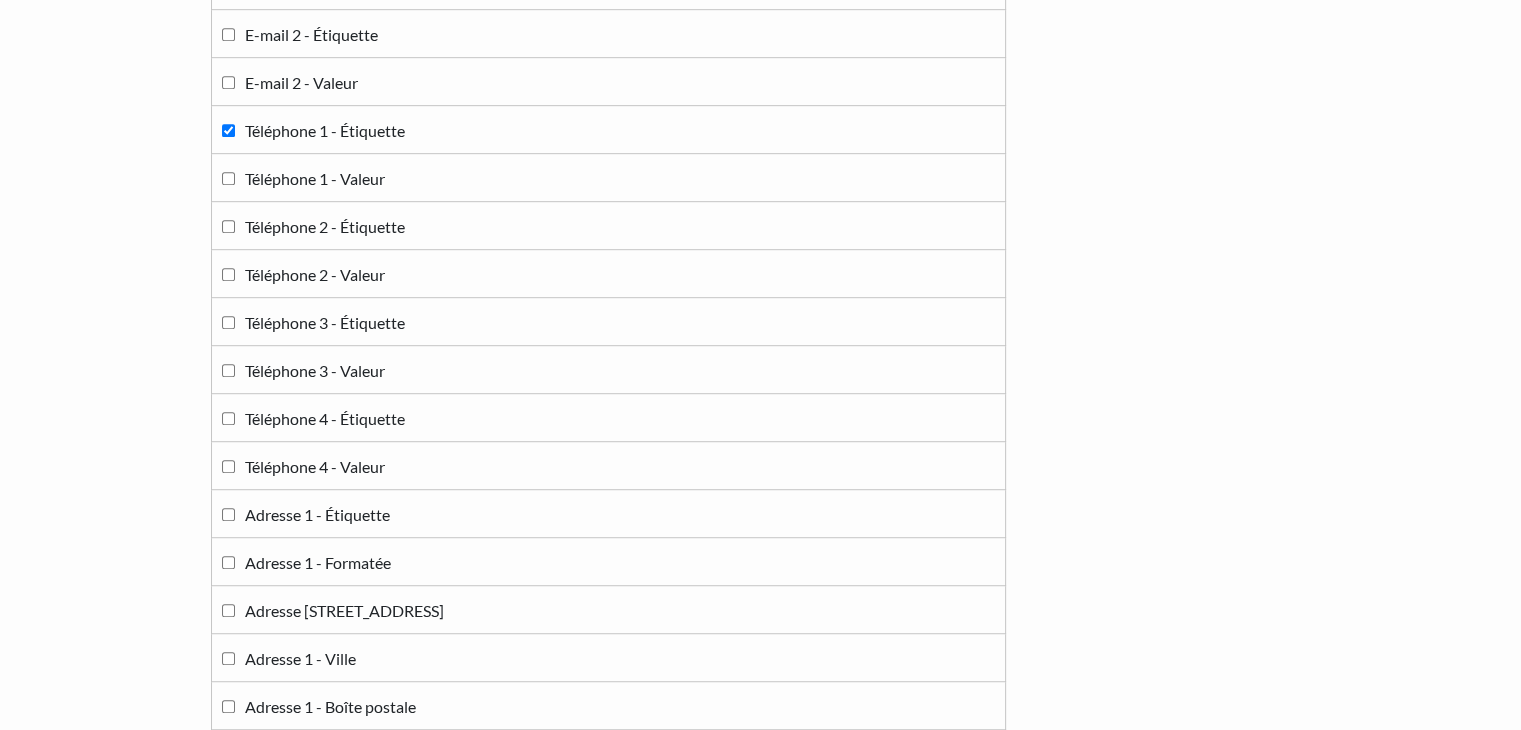 click on "Téléphone 1 - Étiquette" at bounding box center [228, 130] 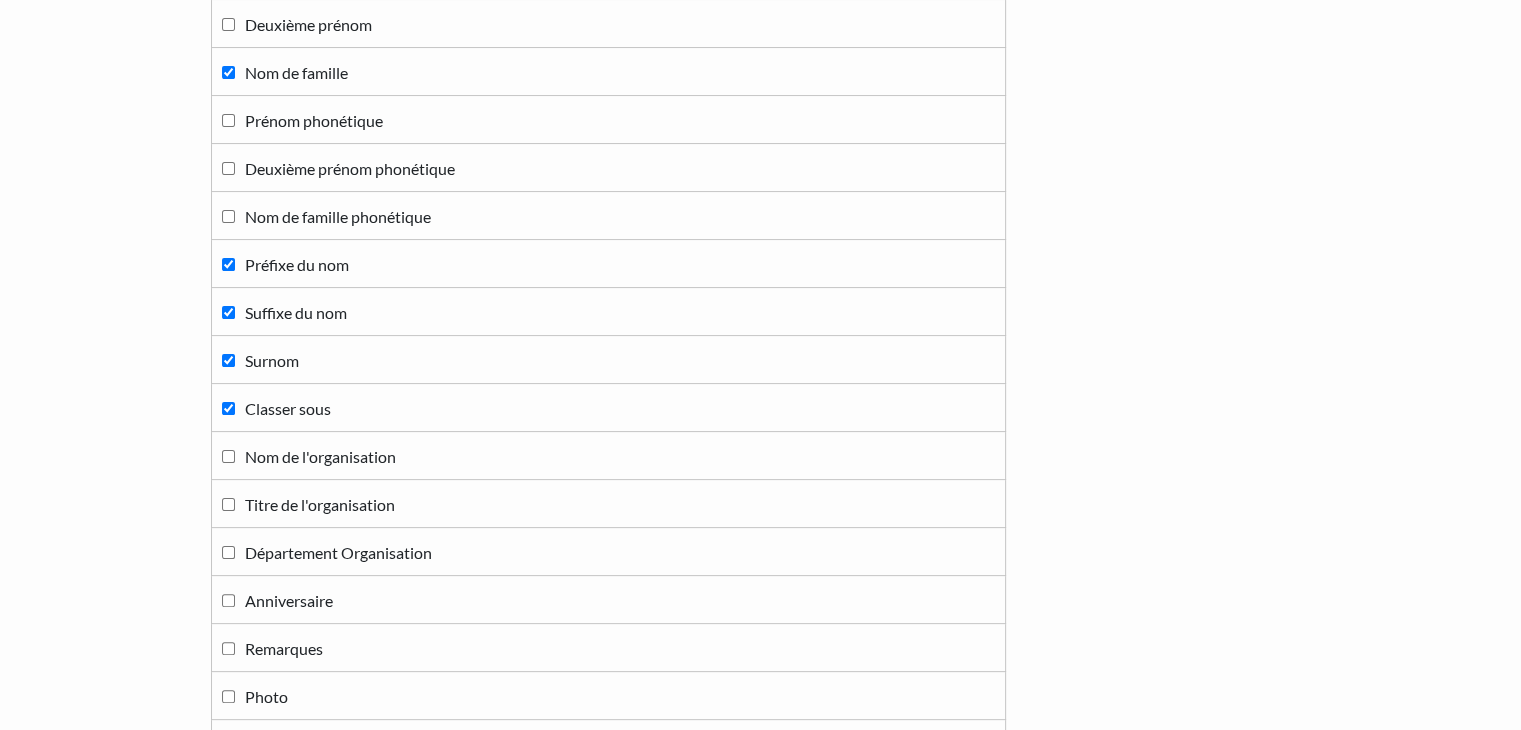 scroll, scrollTop: 376, scrollLeft: 0, axis: vertical 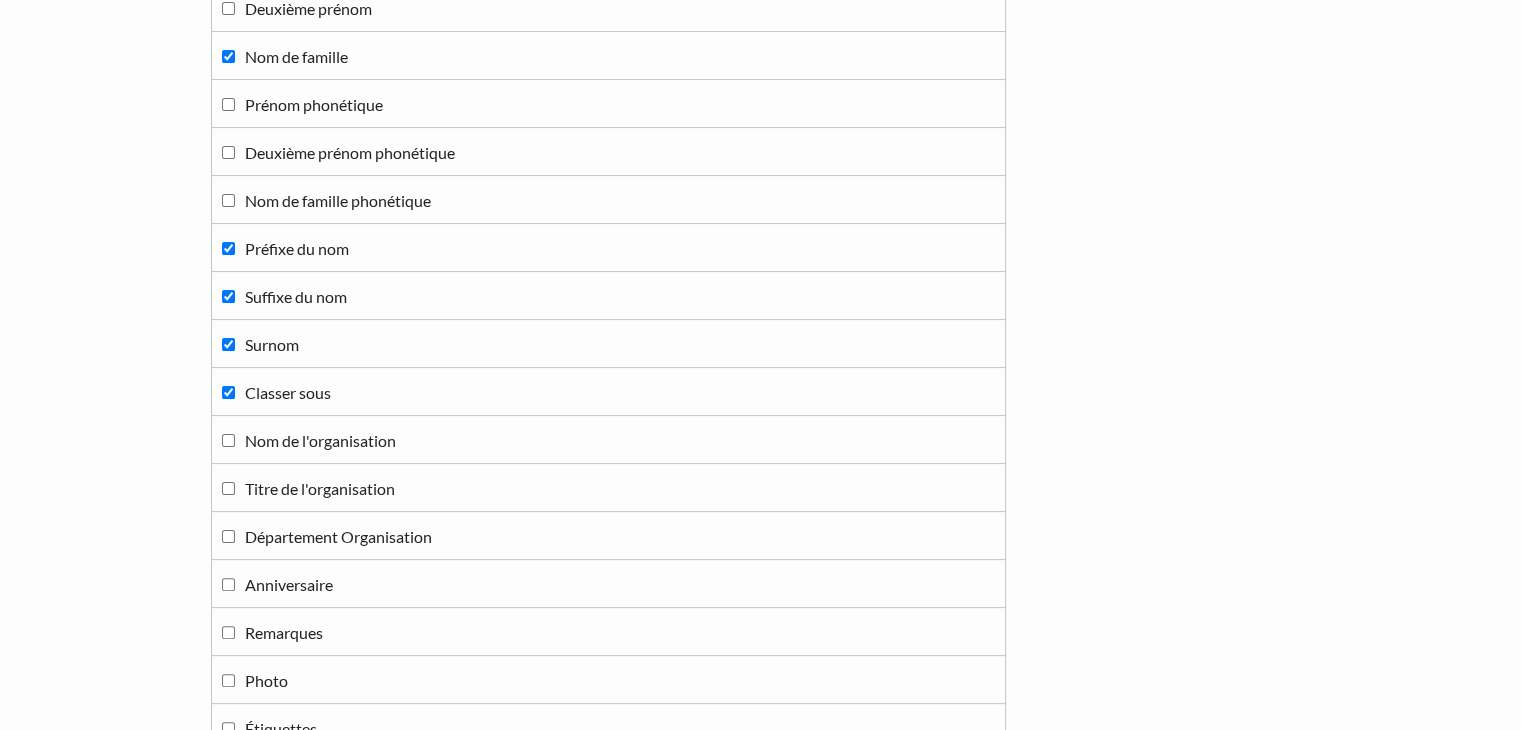 click on "Classer sous" at bounding box center (228, 392) 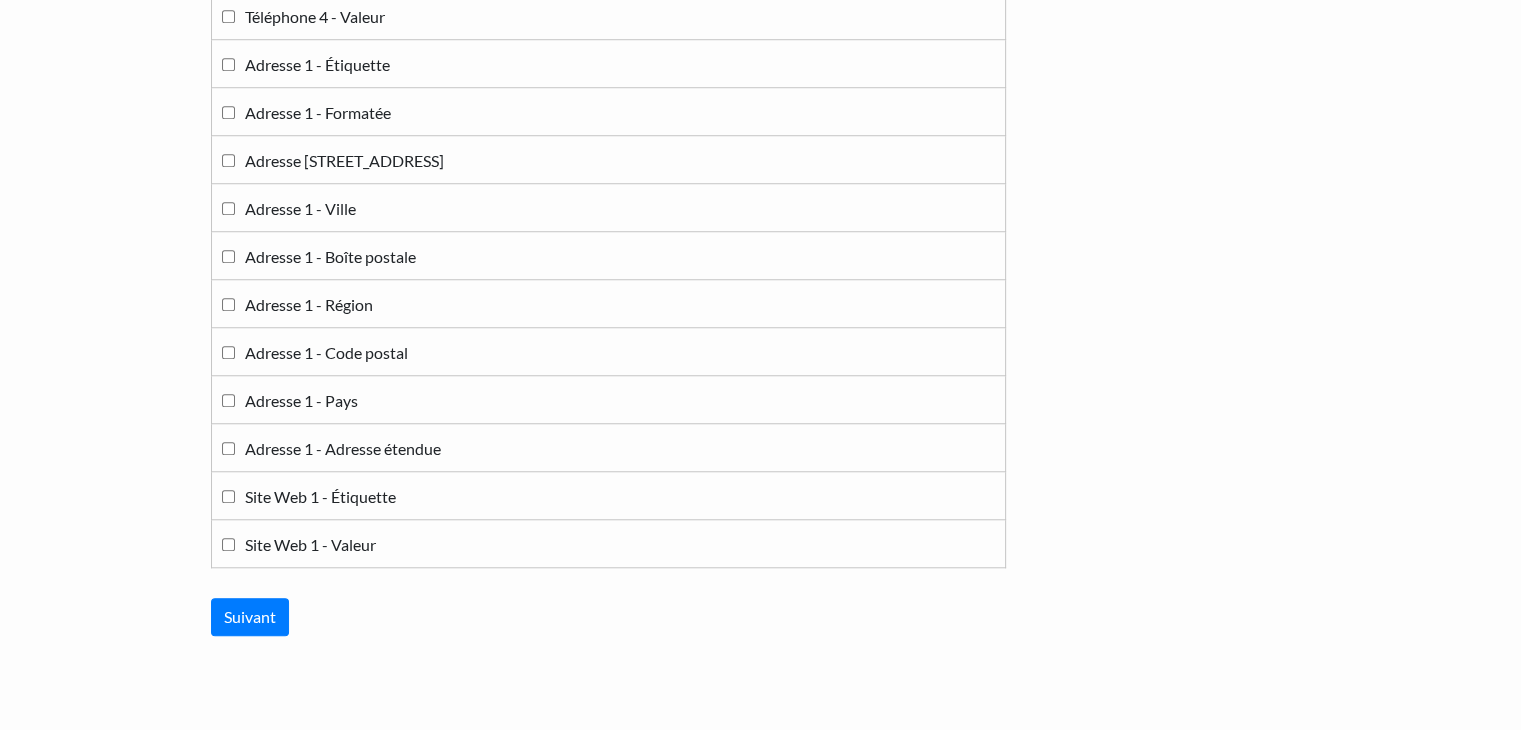 scroll, scrollTop: 1667, scrollLeft: 0, axis: vertical 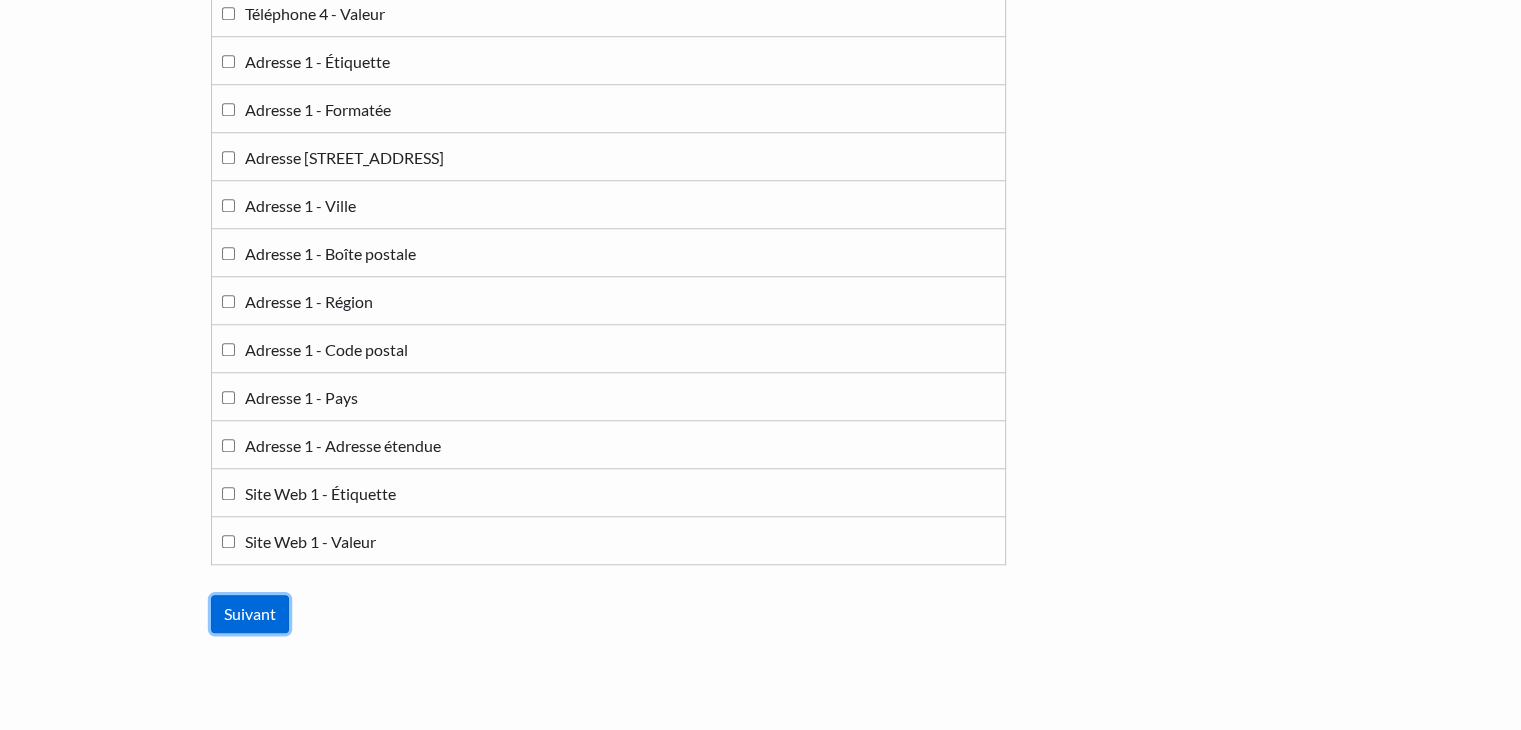 click on "Suivant" at bounding box center [250, 614] 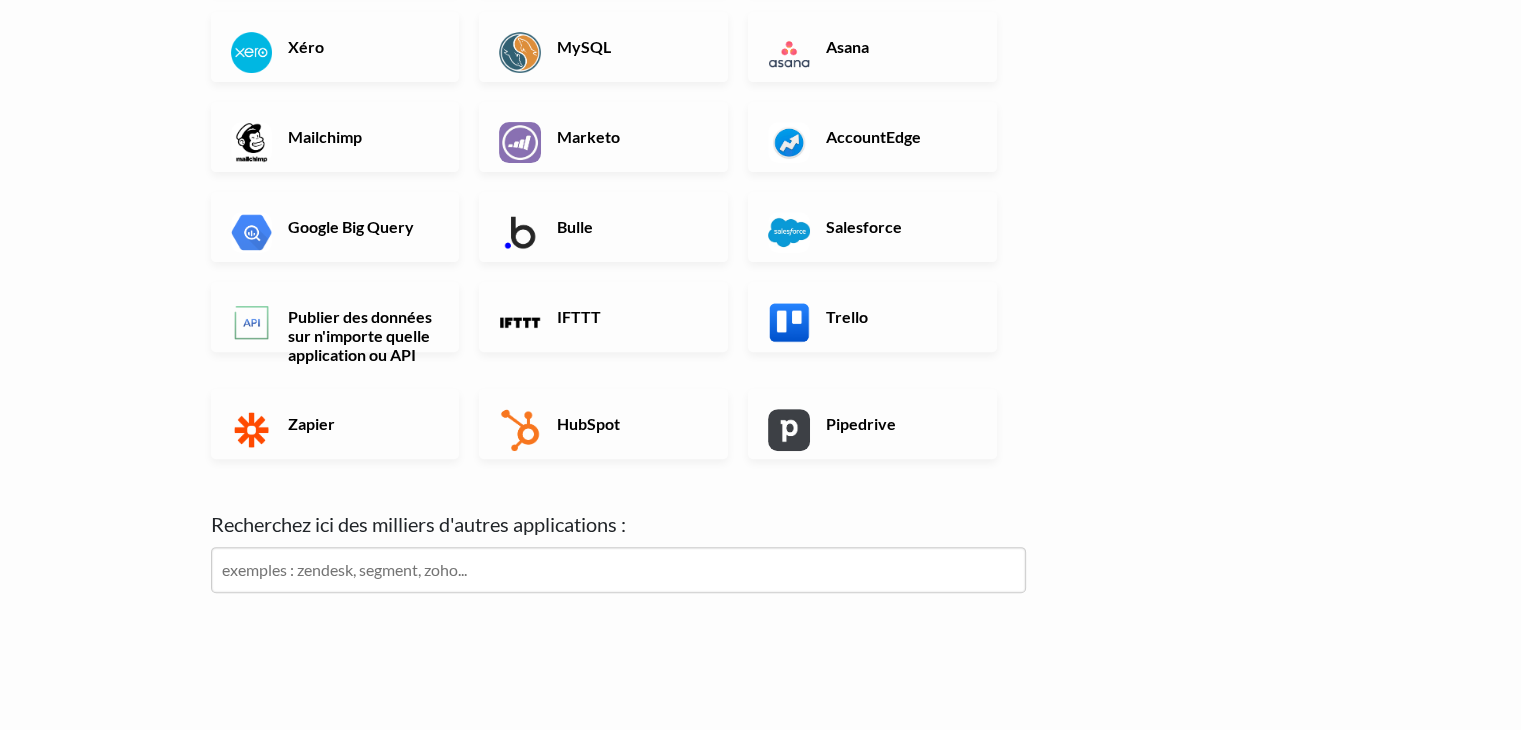 scroll, scrollTop: 705, scrollLeft: 0, axis: vertical 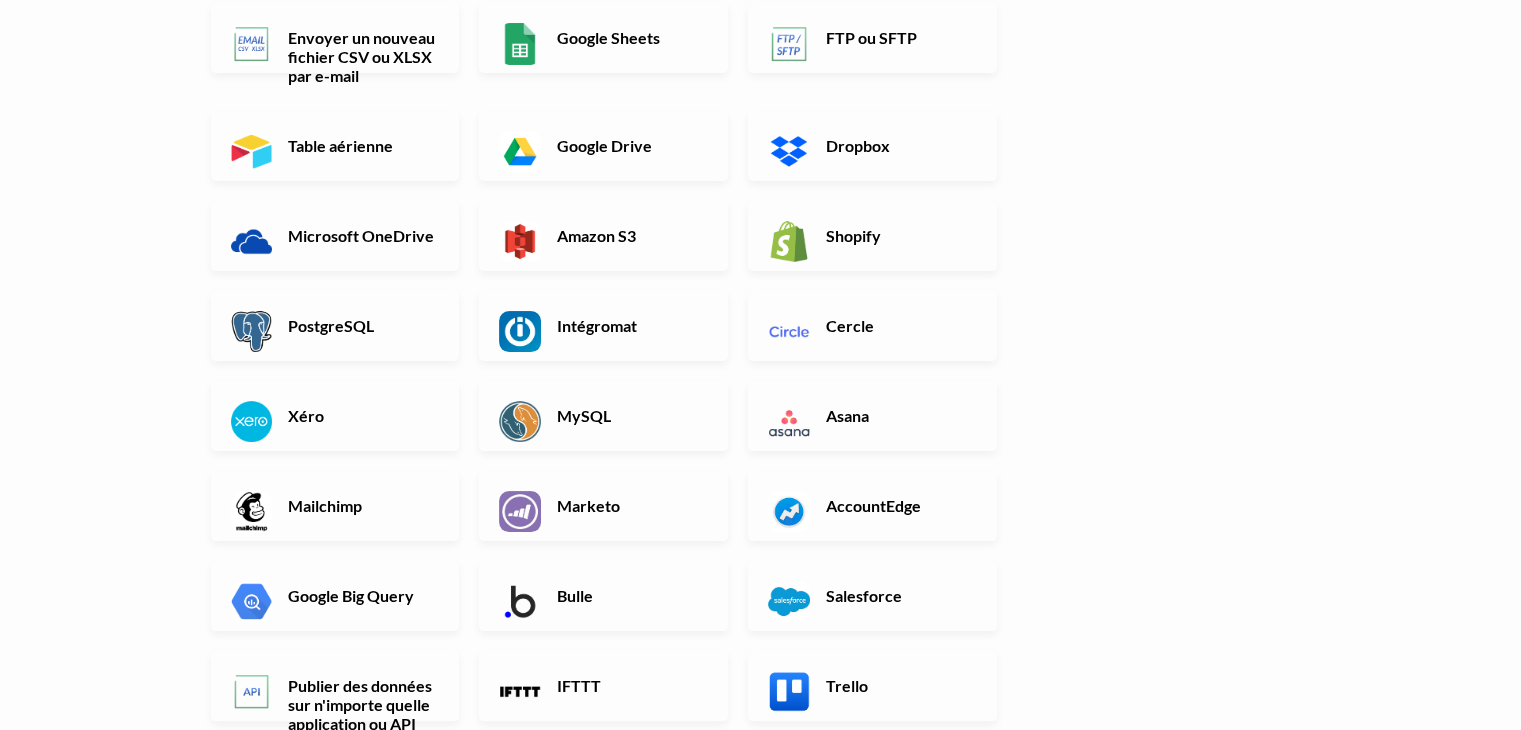 click on "← retour   Merci de votre inscription ! Configurez votre flux d'importation et votre page de téléchargement en 1 minute ci-dessous :)
D'où viennent vos fichiers ou données ?
Choisissez la destination de vos fichiers et données. Vous pourrez automatiser la récupération de vos fichiers et données par e-mail, FTP/SFTP ou autres sources, selon un calendrier précis  ou  lorsque de nouveaux fichiers ou commandes e-commerce apparaissent.
Télécharger des fichiers
Pièces jointes aux e-mails
Google Sheets
FTP ou SFTP
Table aérienne
Google Drive
Dropbox" at bounding box center [761, 468] 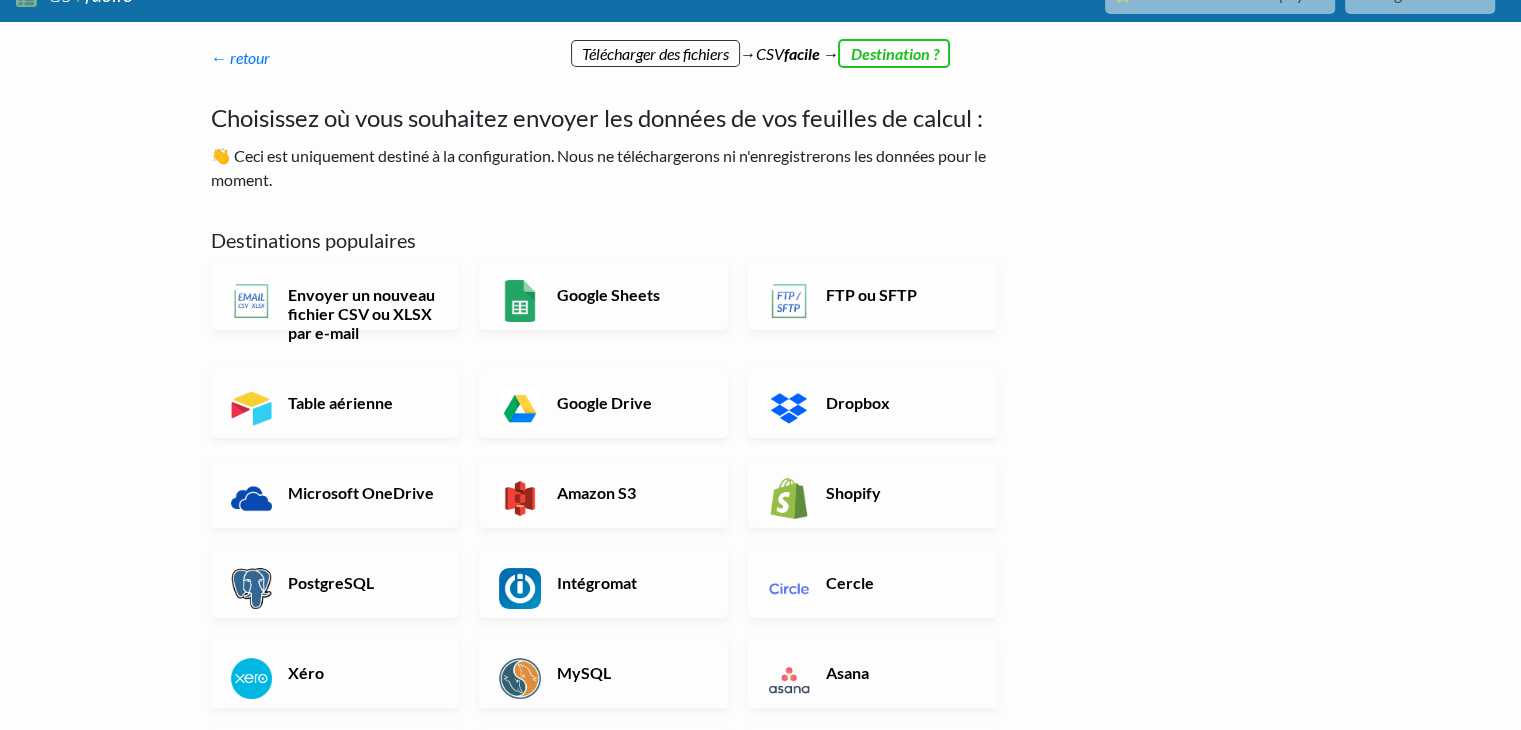 scroll, scrollTop: 25, scrollLeft: 0, axis: vertical 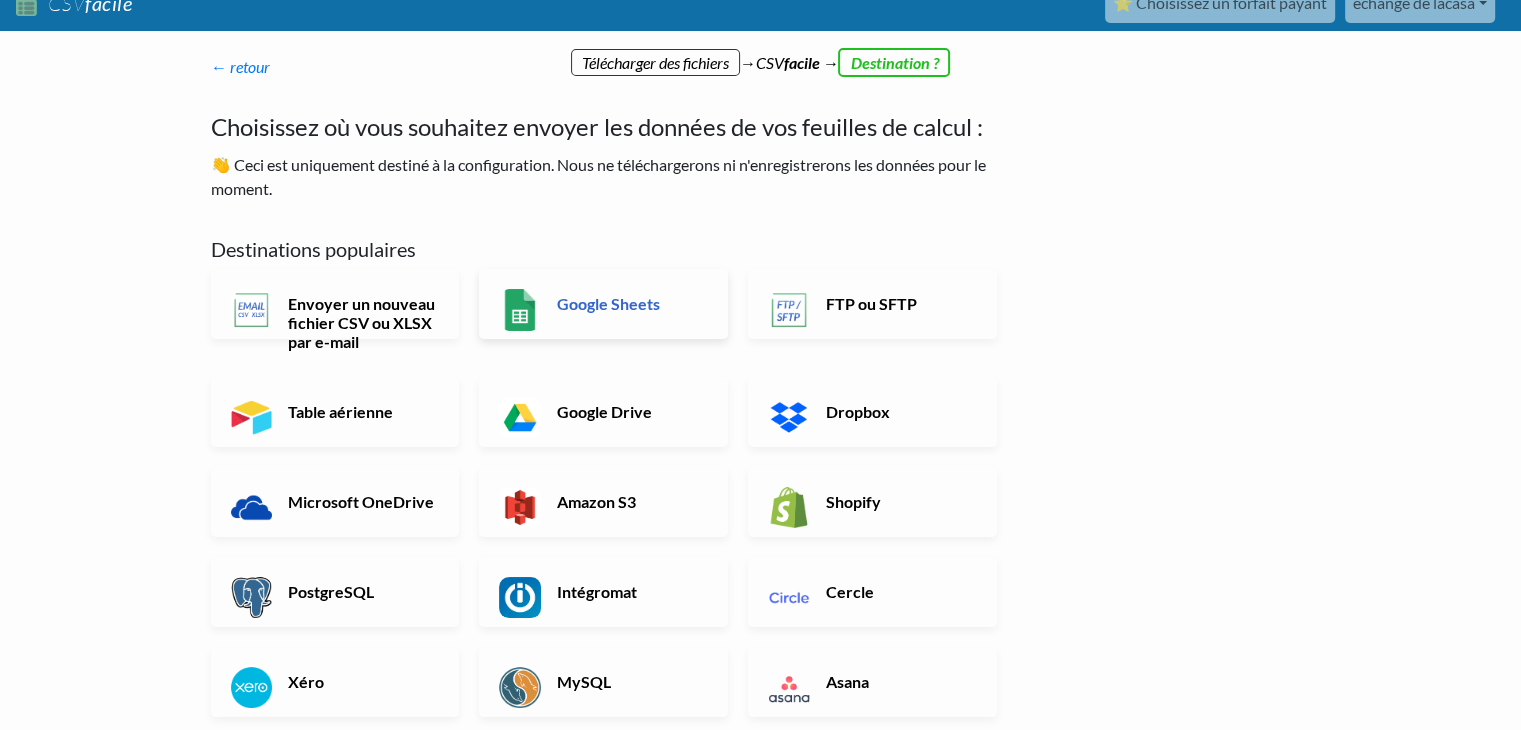 click on "Google Sheets" at bounding box center [603, 304] 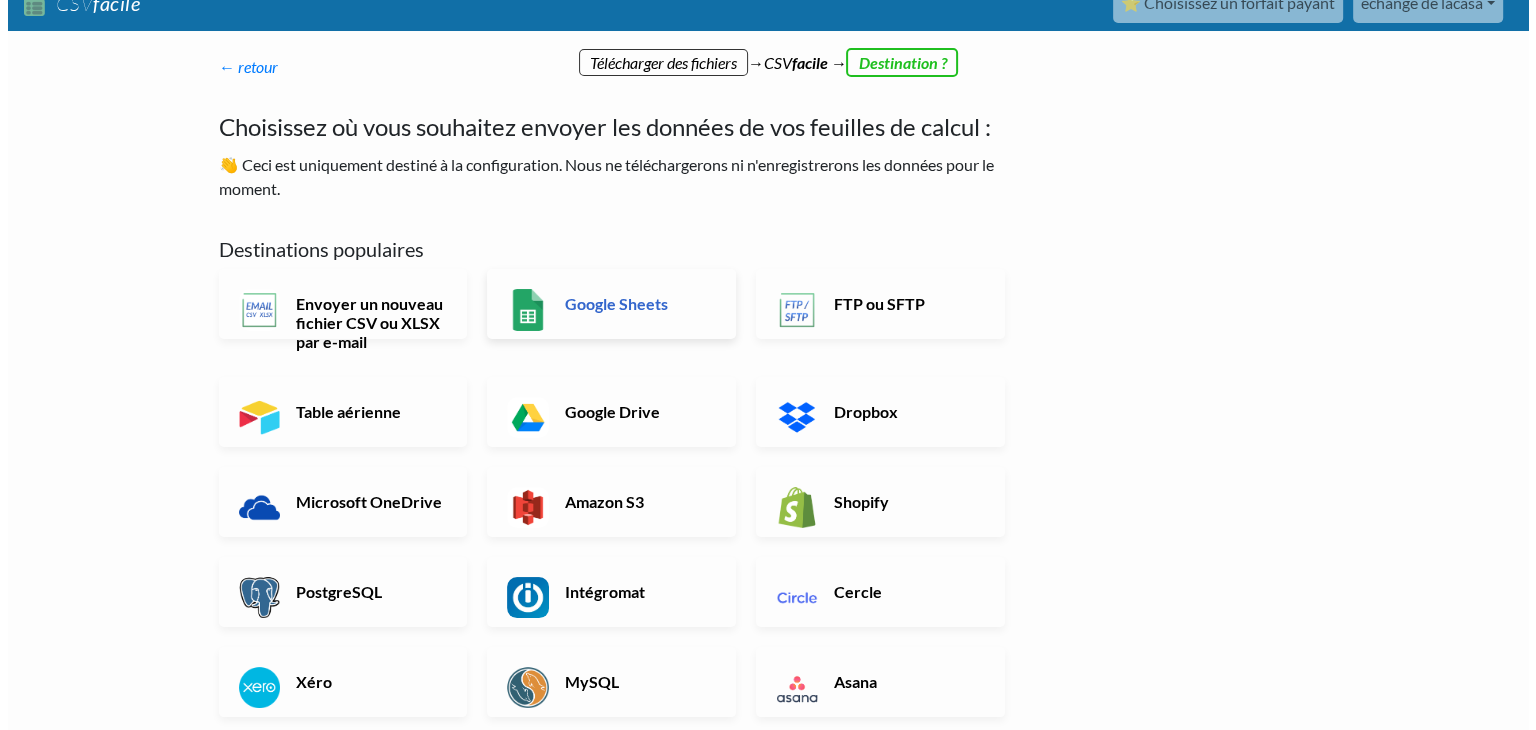 scroll, scrollTop: 0, scrollLeft: 0, axis: both 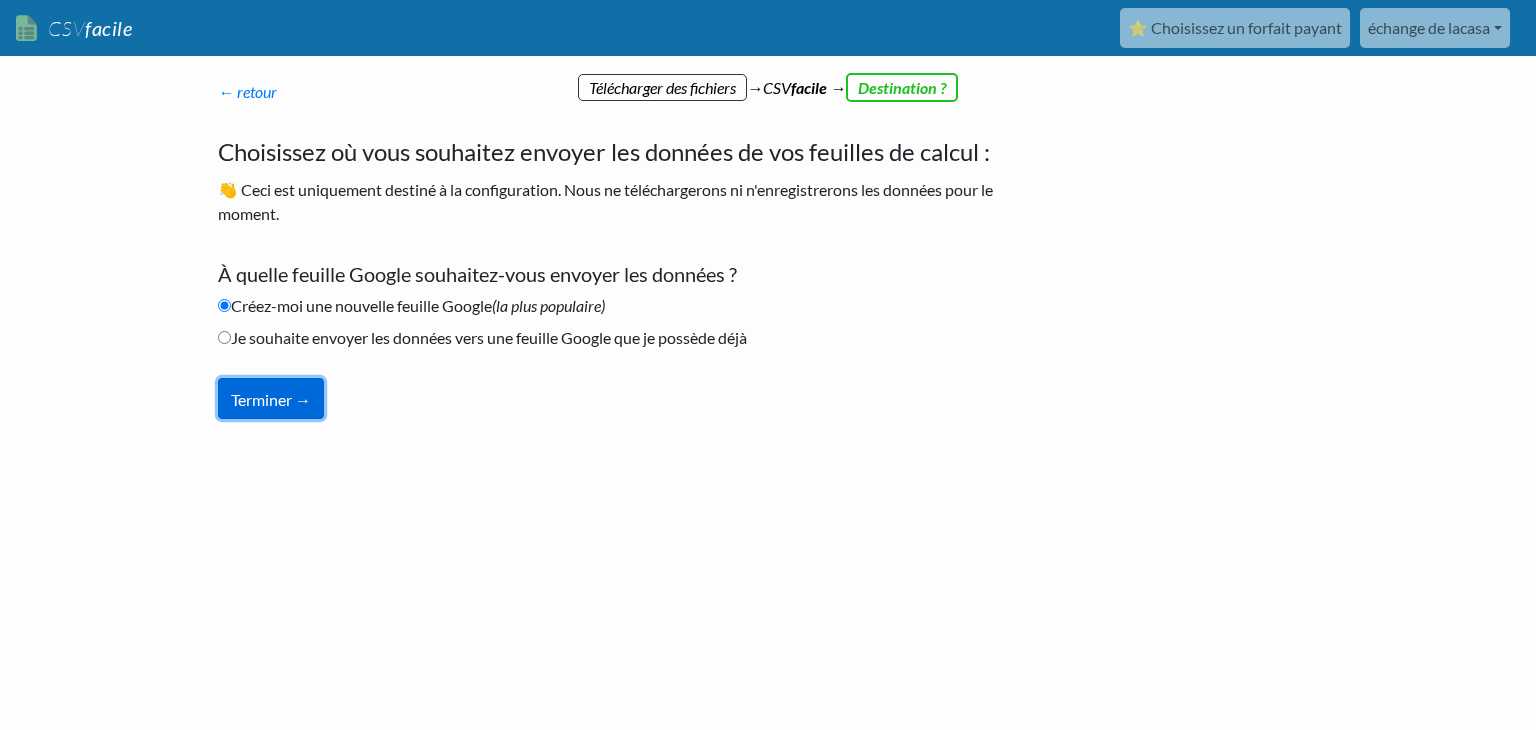 click on "Terminer →" at bounding box center [271, 398] 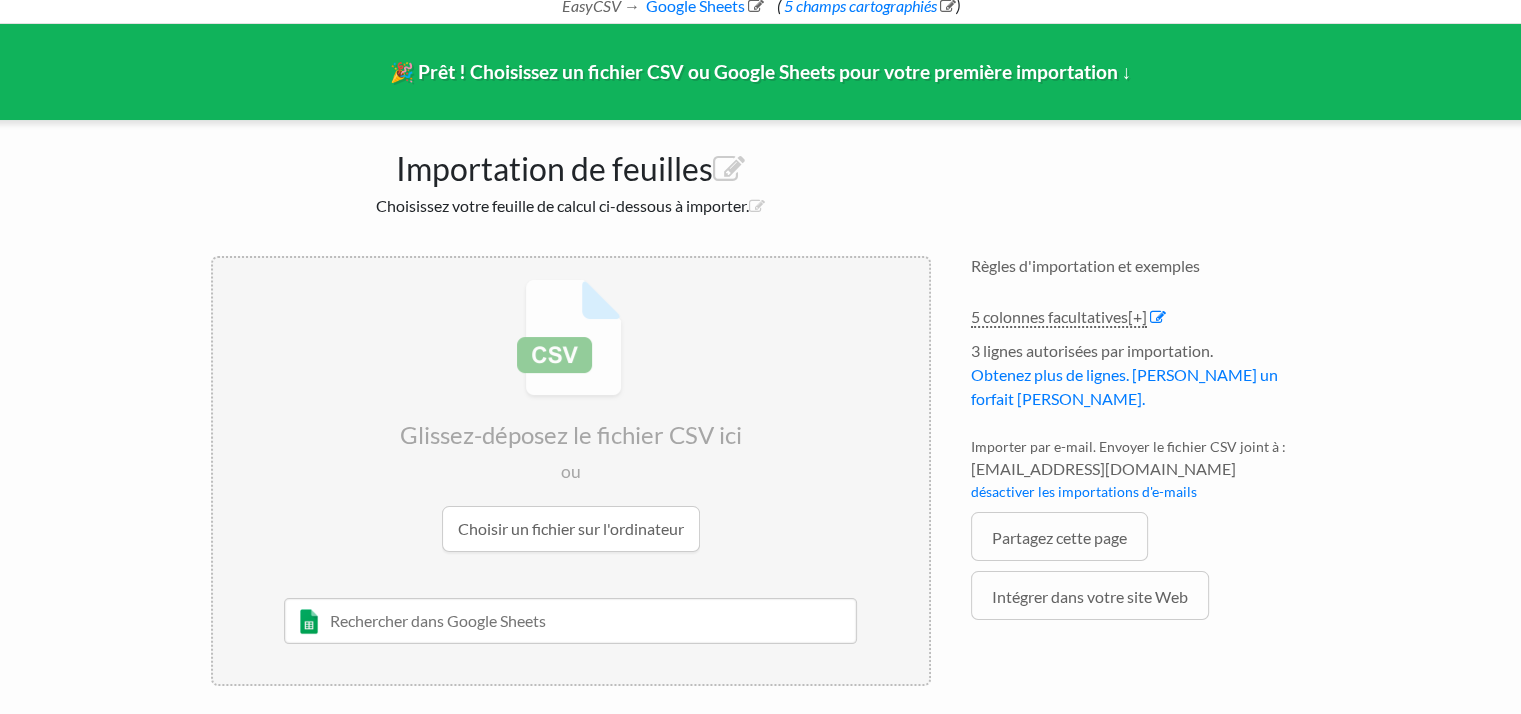 scroll, scrollTop: 112, scrollLeft: 0, axis: vertical 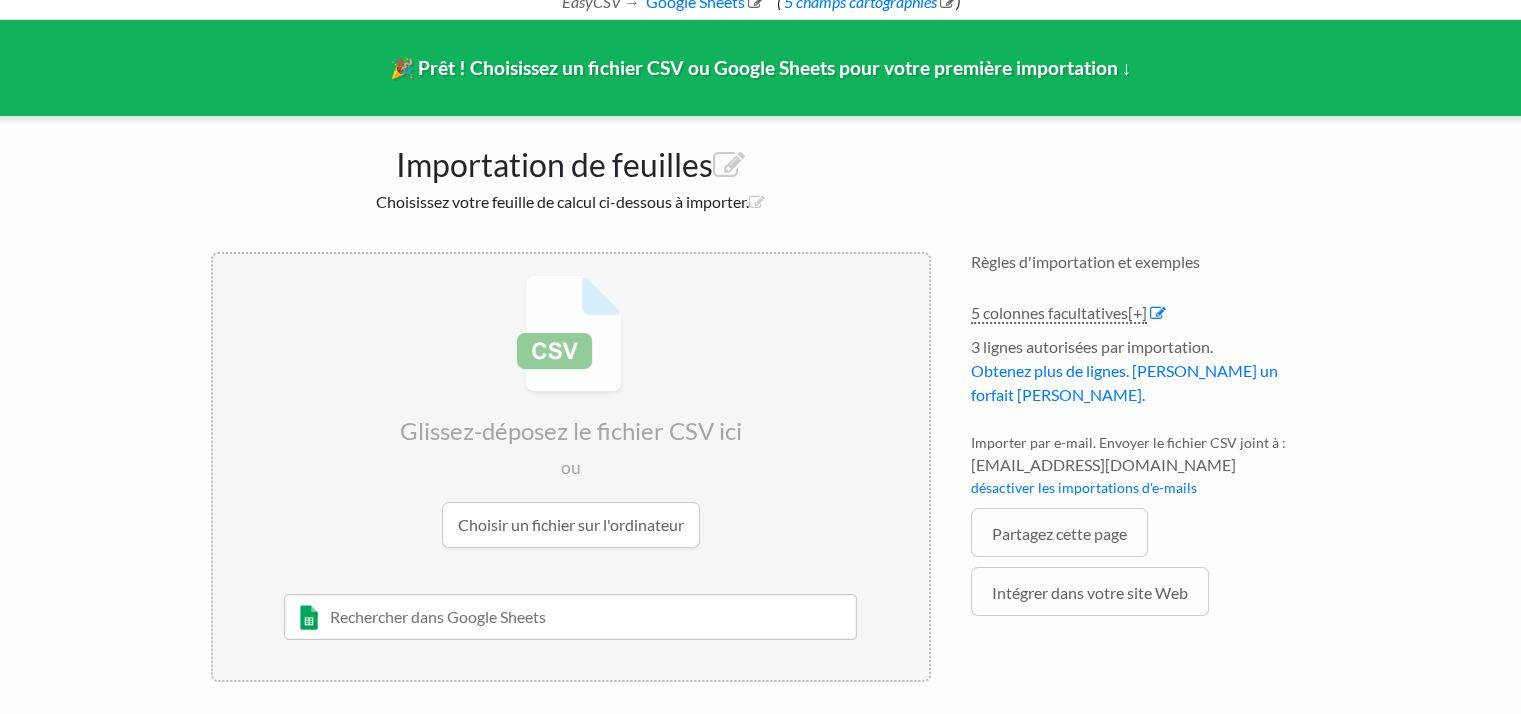 click at bounding box center [571, 411] 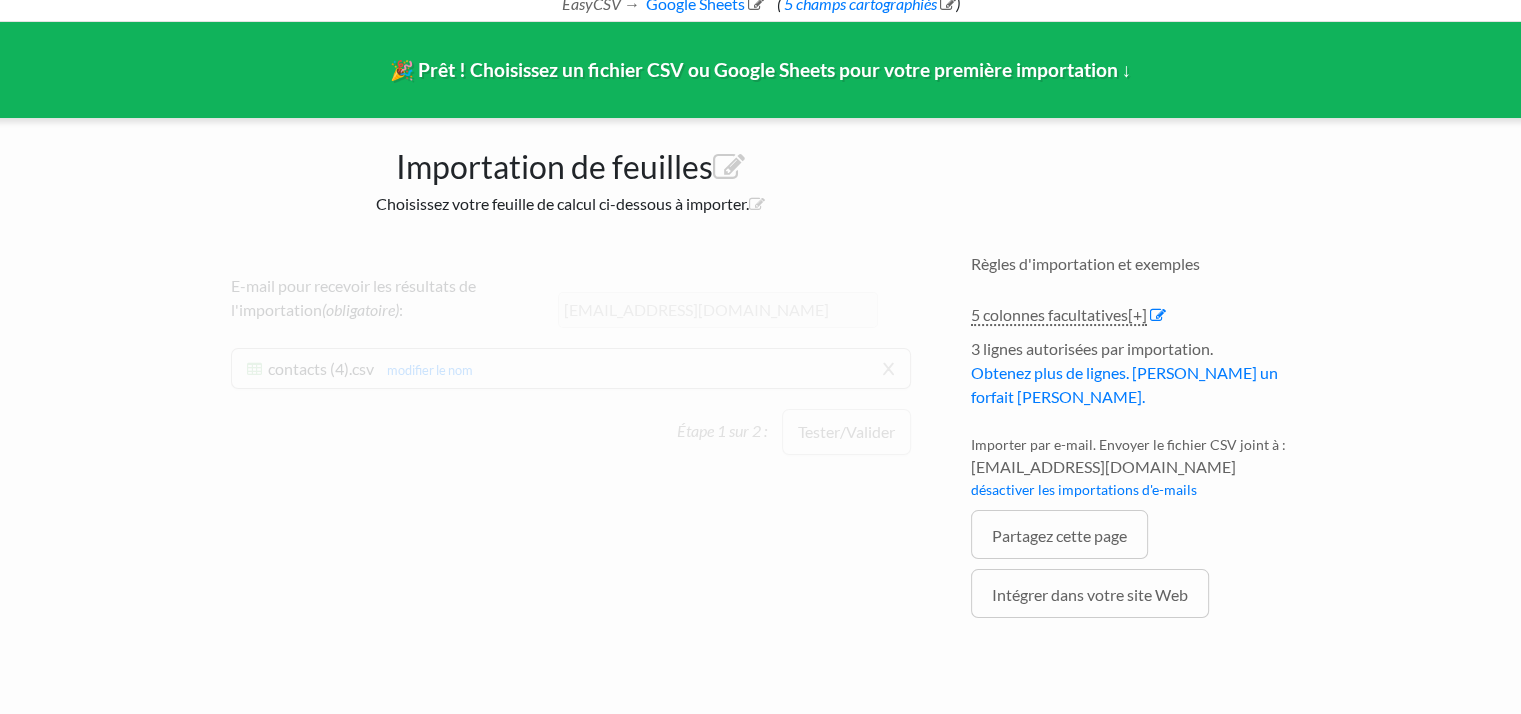 scroll, scrollTop: 108, scrollLeft: 0, axis: vertical 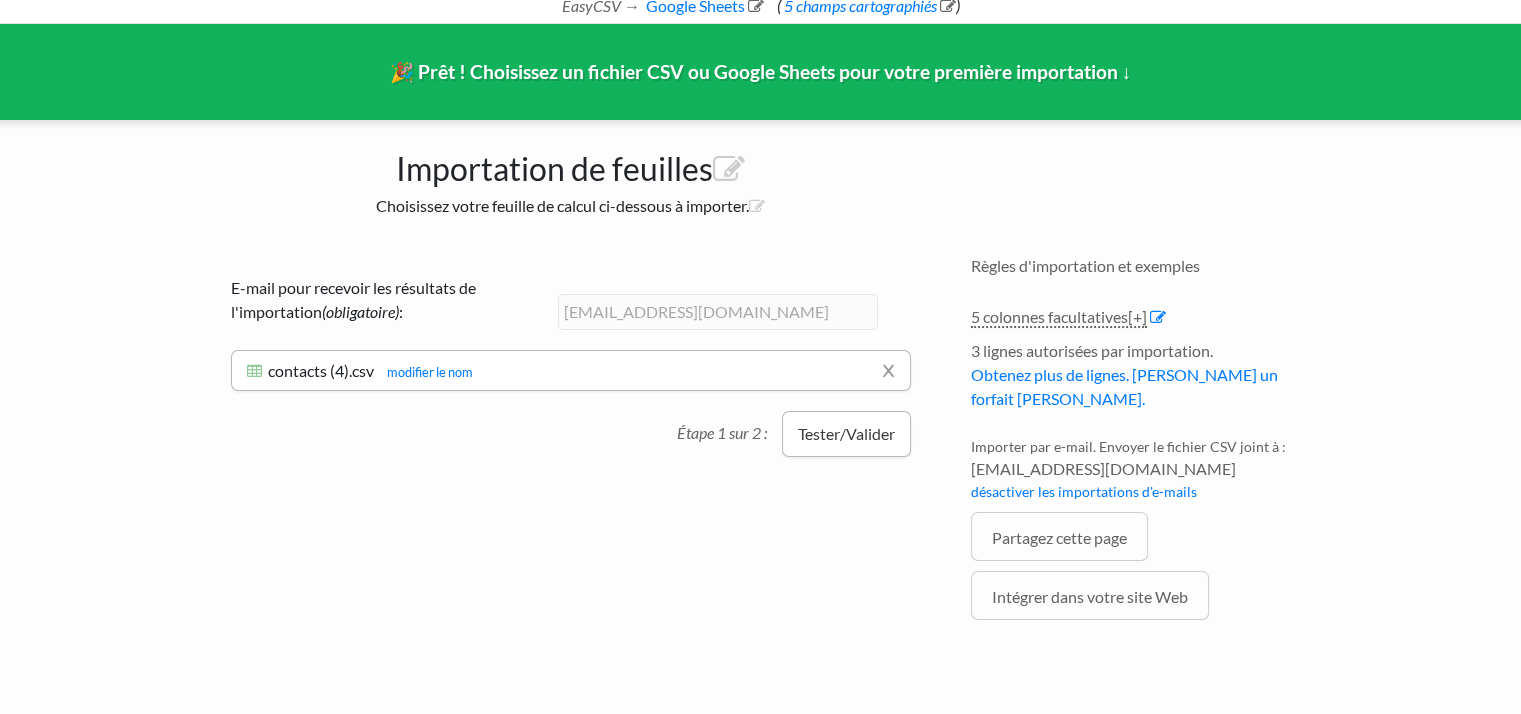click on "Tester/Valider" at bounding box center [846, 434] 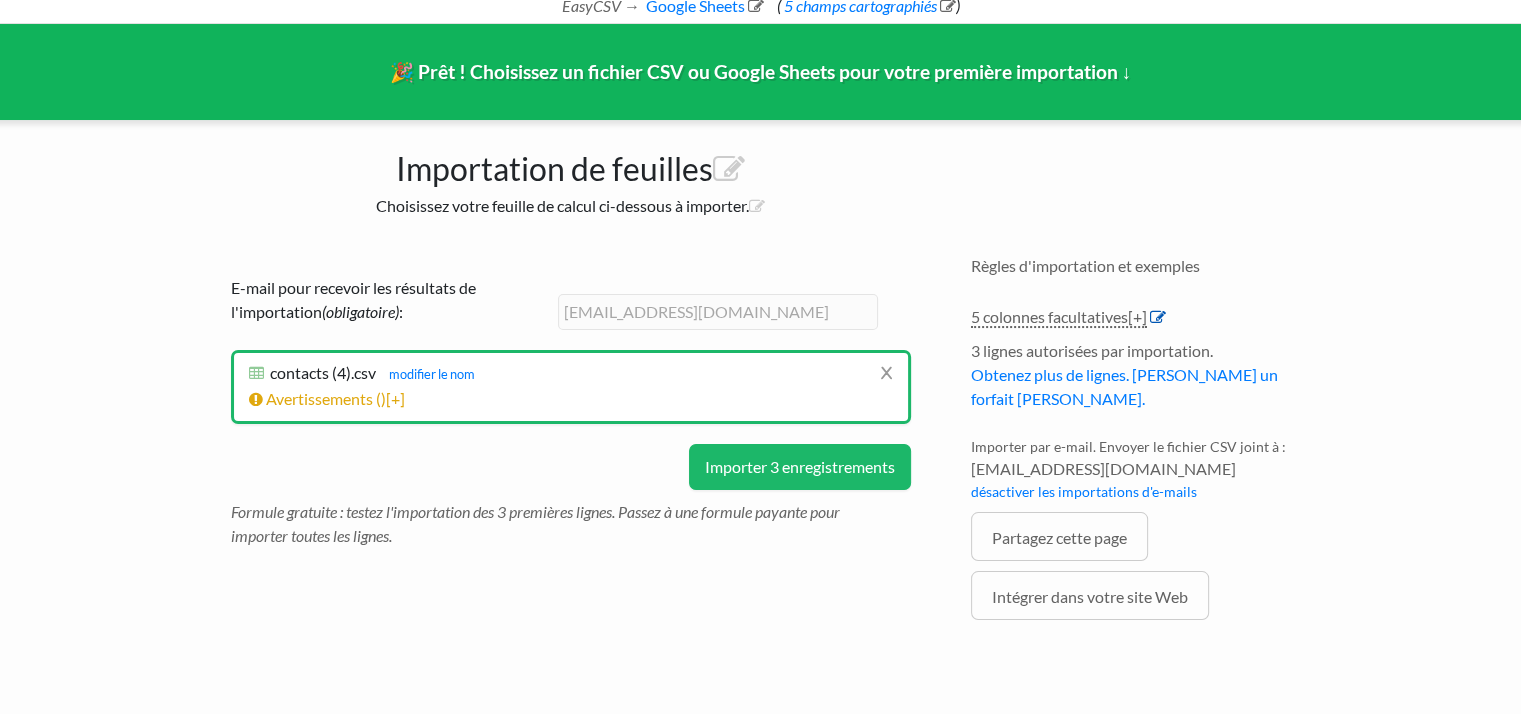 click at bounding box center [1158, 317] 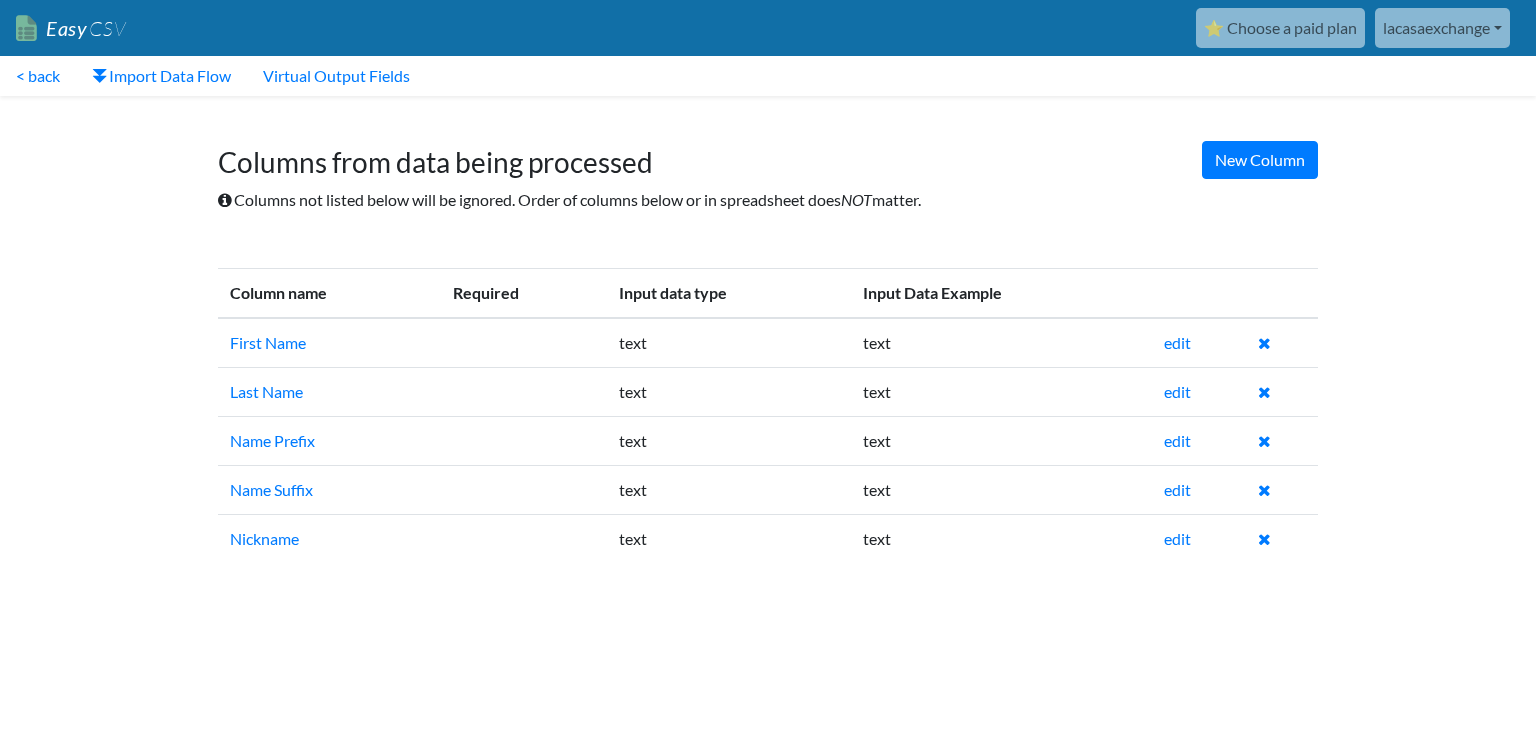 scroll, scrollTop: 0, scrollLeft: 0, axis: both 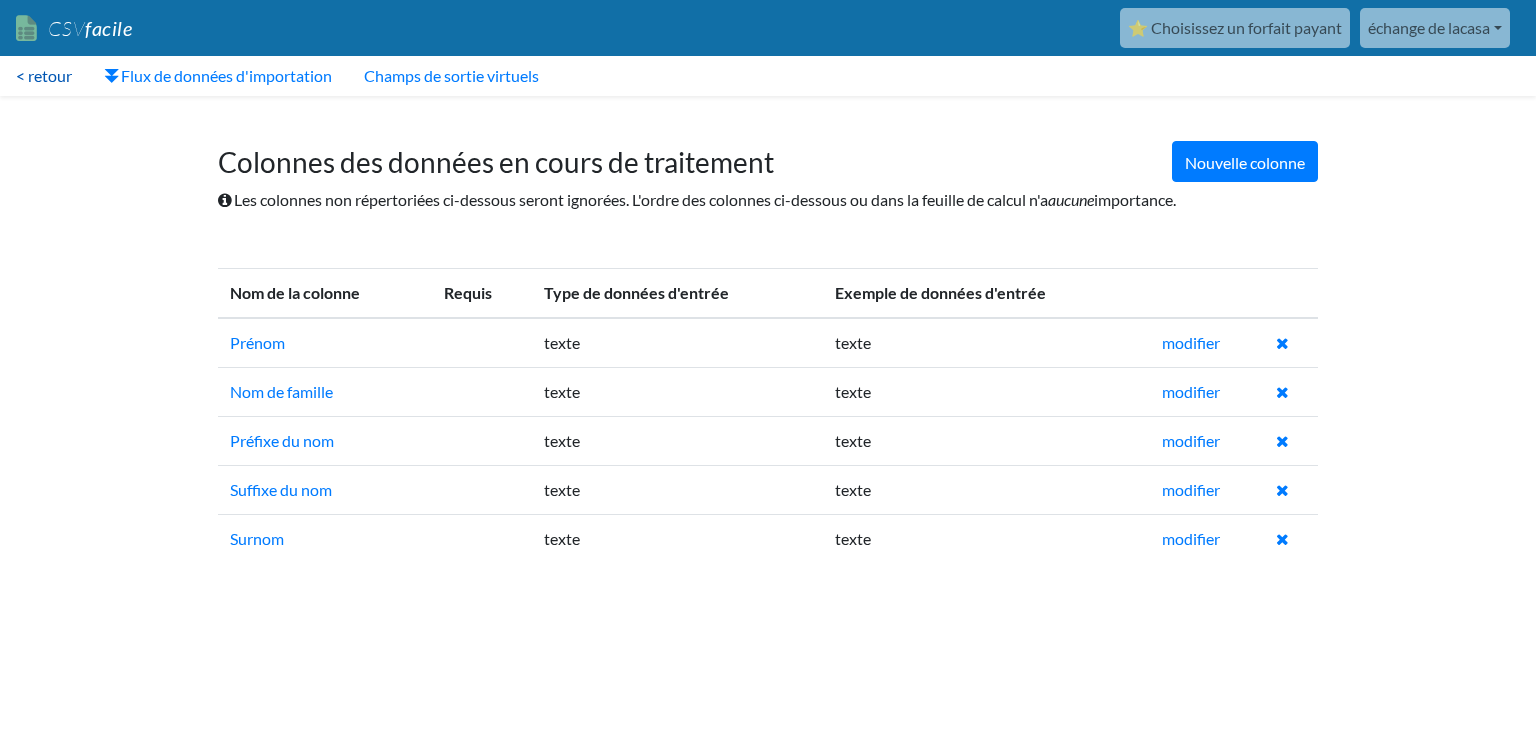click on "< retour" at bounding box center [44, 75] 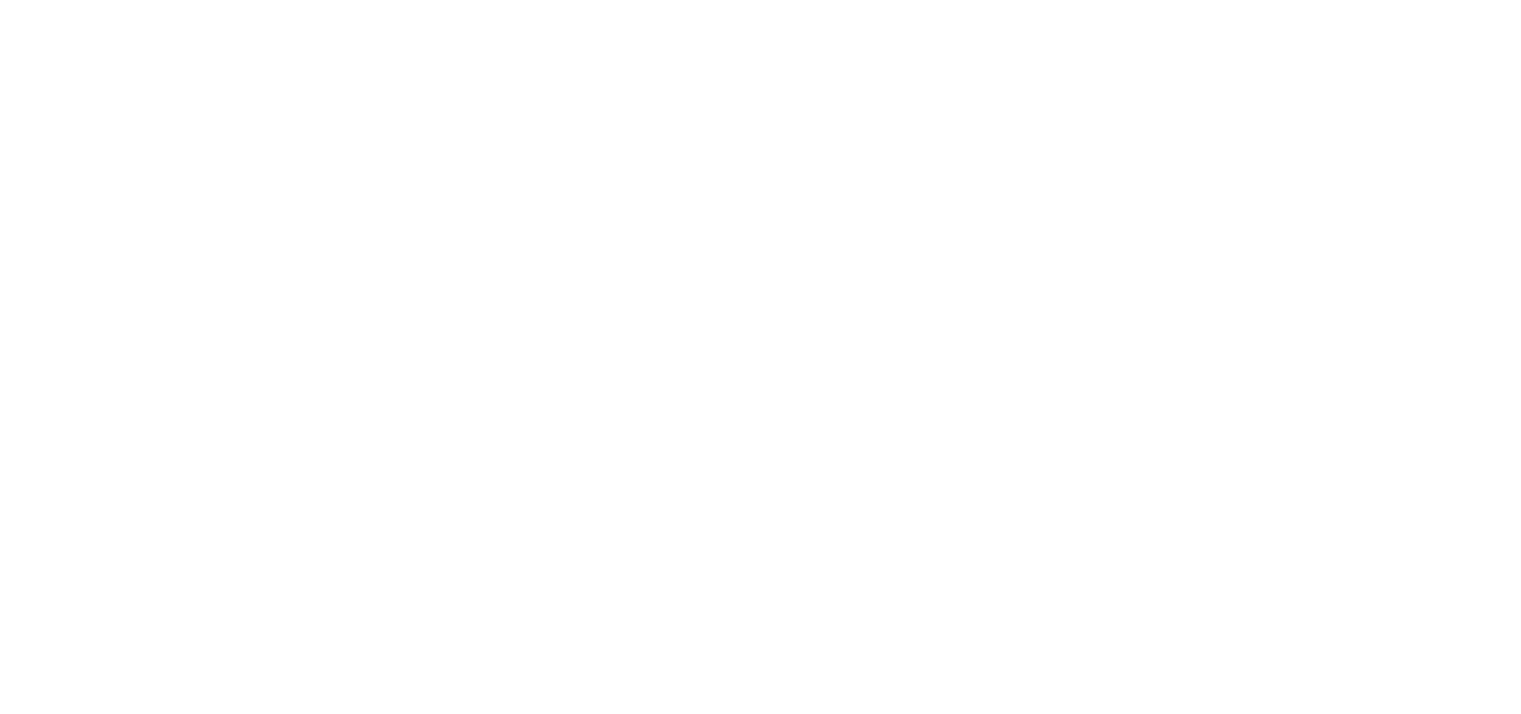 scroll, scrollTop: 0, scrollLeft: 0, axis: both 